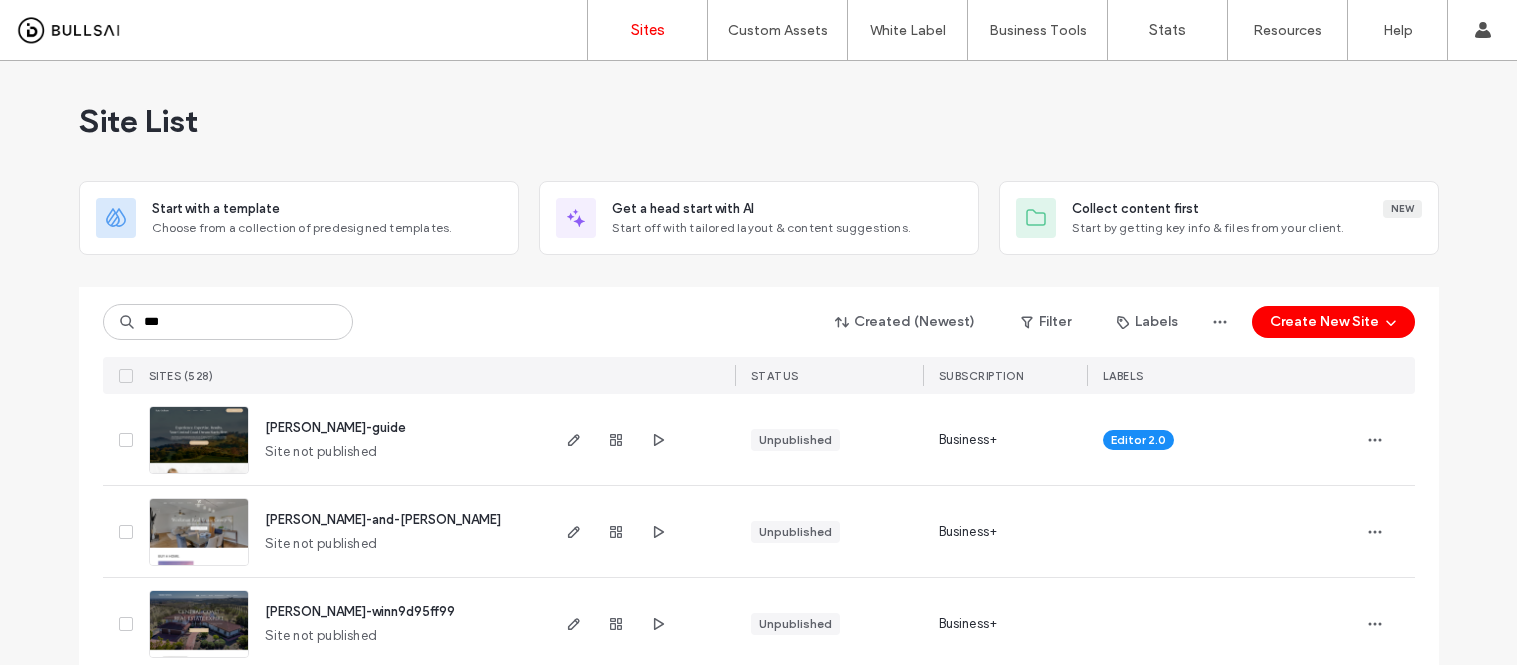 scroll, scrollTop: 0, scrollLeft: 0, axis: both 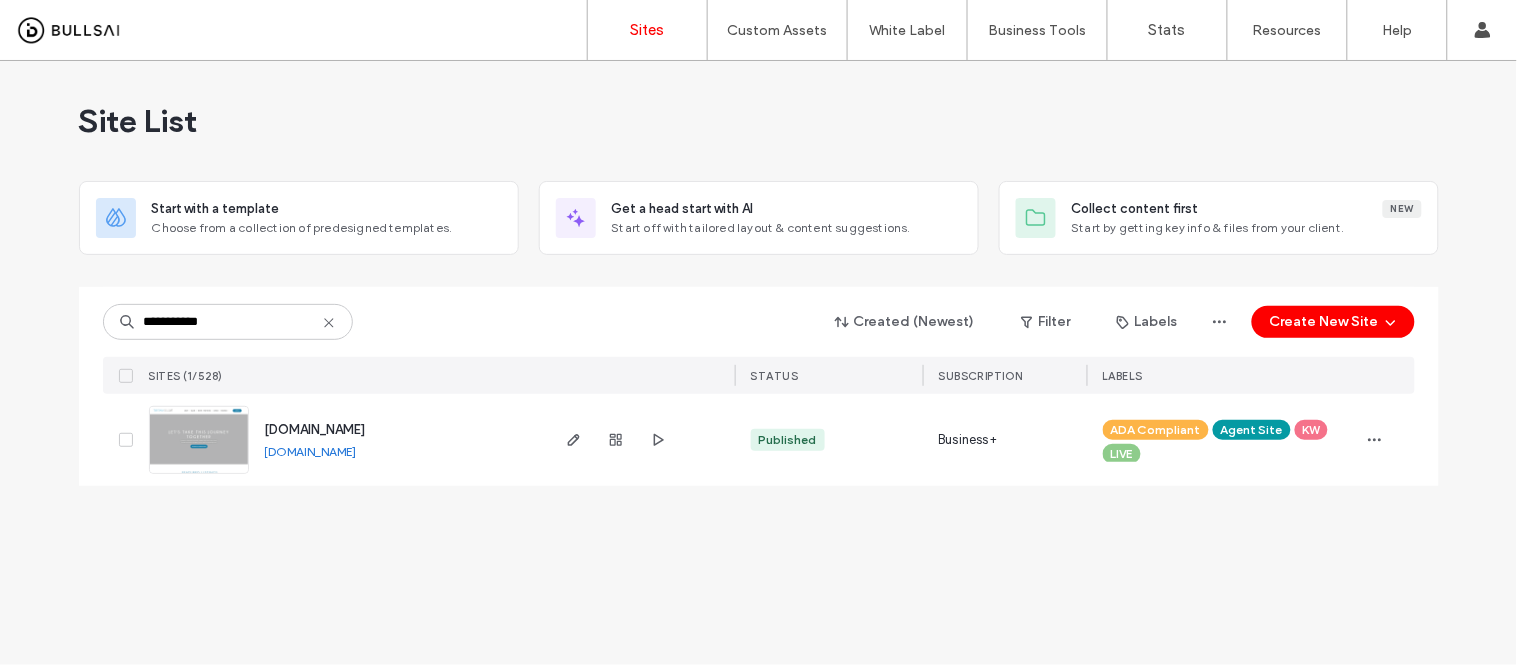 type on "**********" 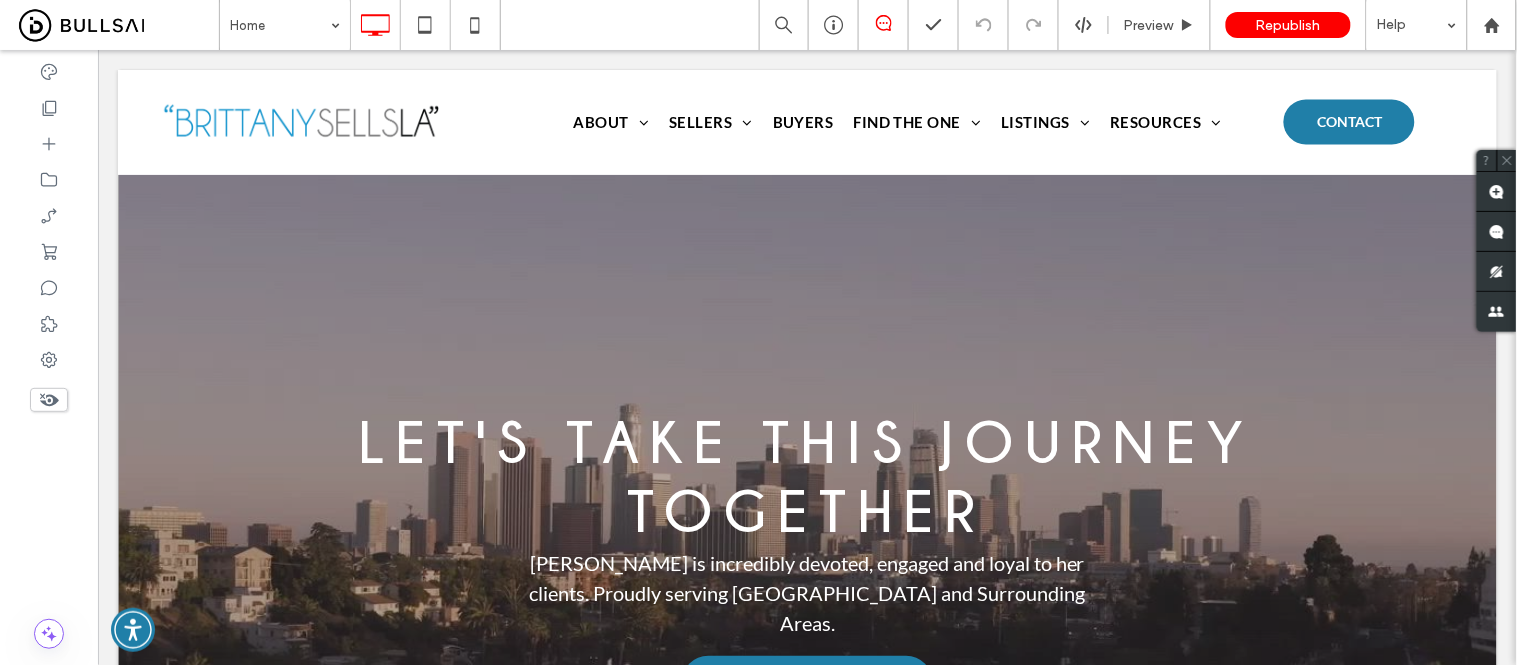 scroll, scrollTop: 1001, scrollLeft: 0, axis: vertical 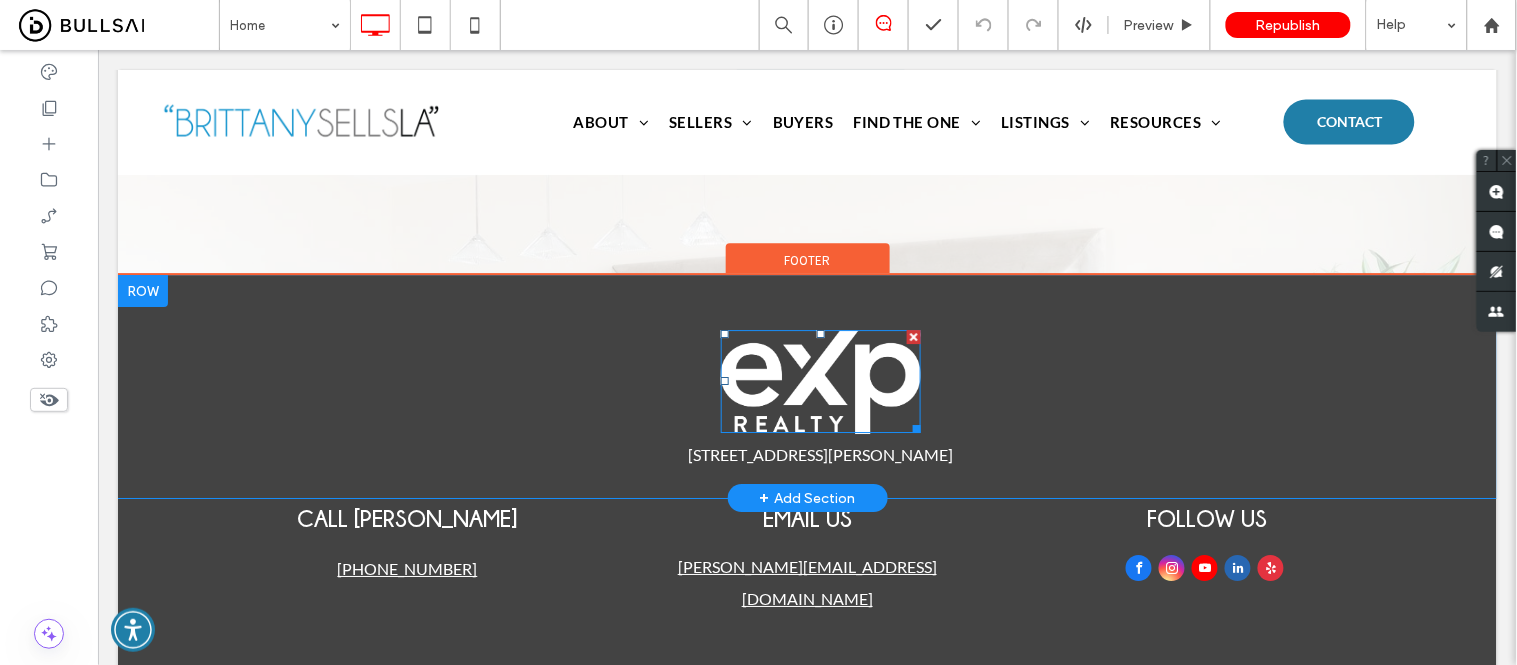 click at bounding box center (820, 381) 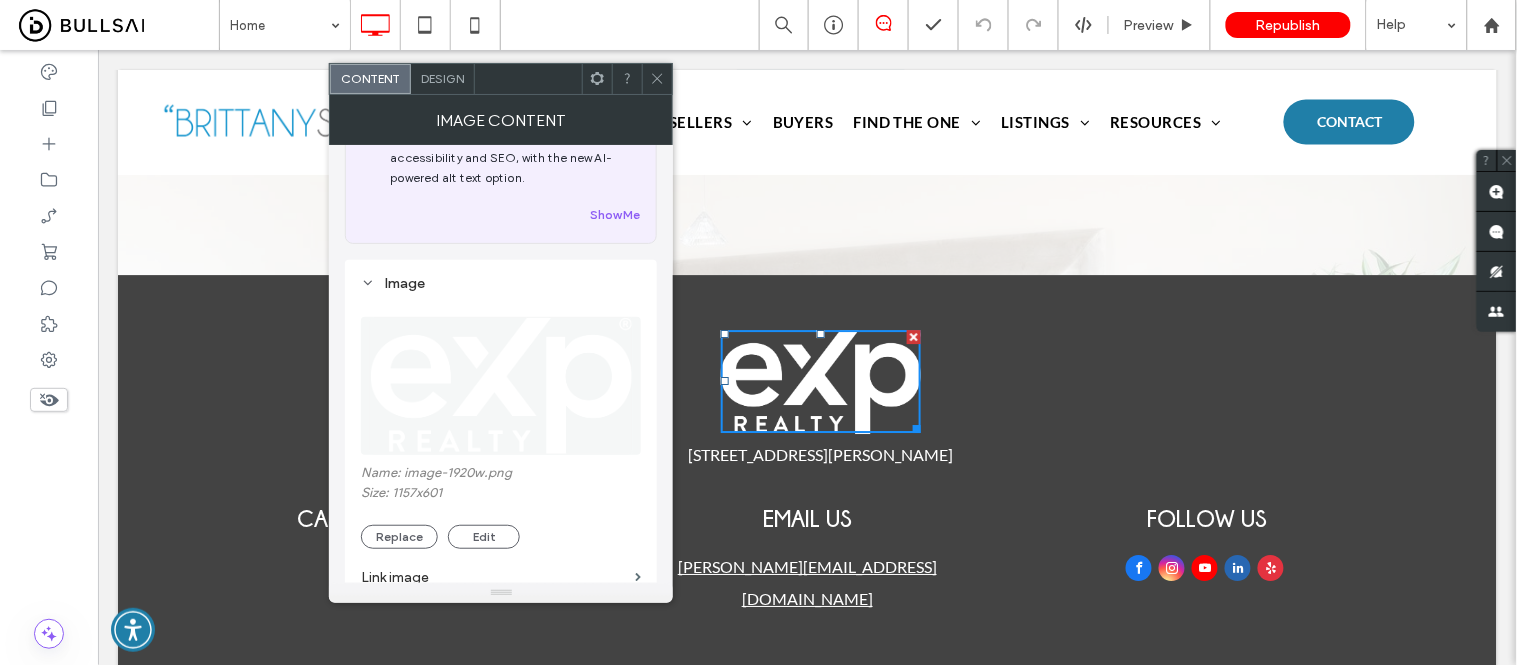 scroll, scrollTop: 111, scrollLeft: 0, axis: vertical 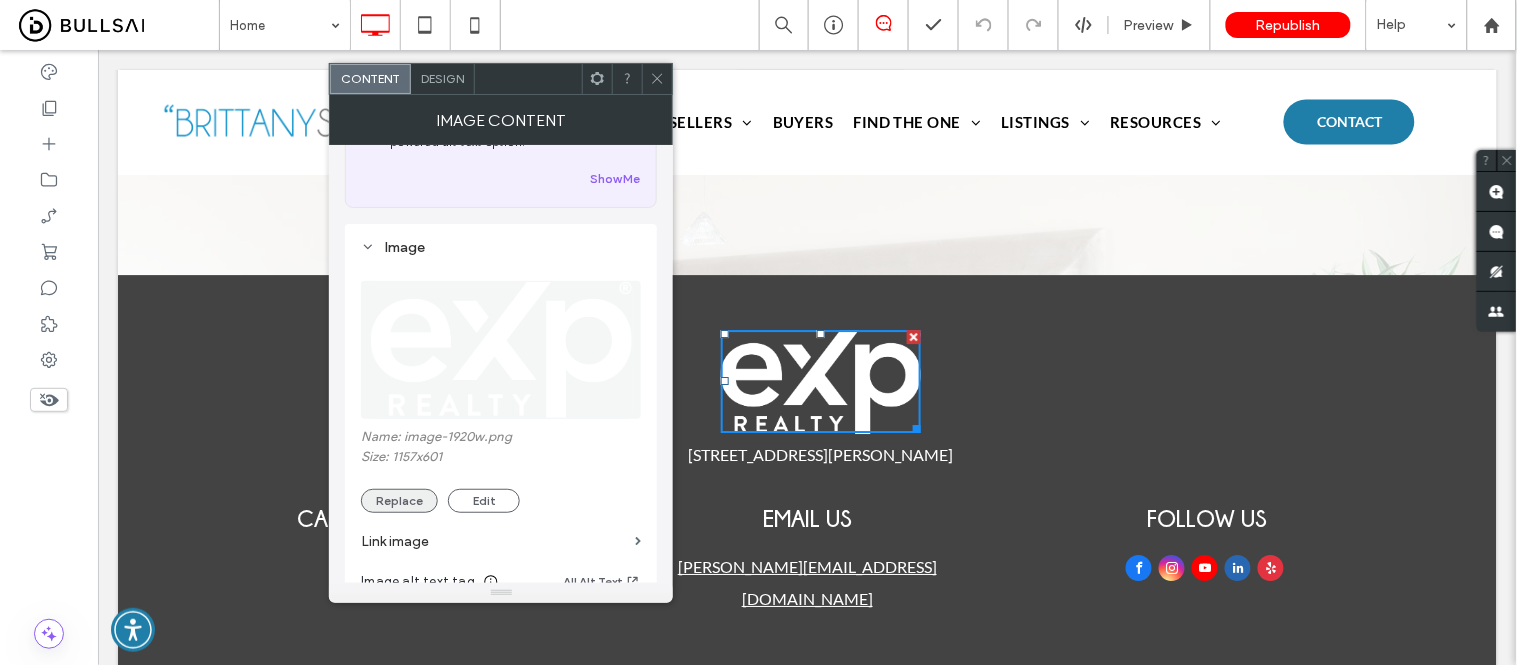 click on "Replace" at bounding box center (399, 501) 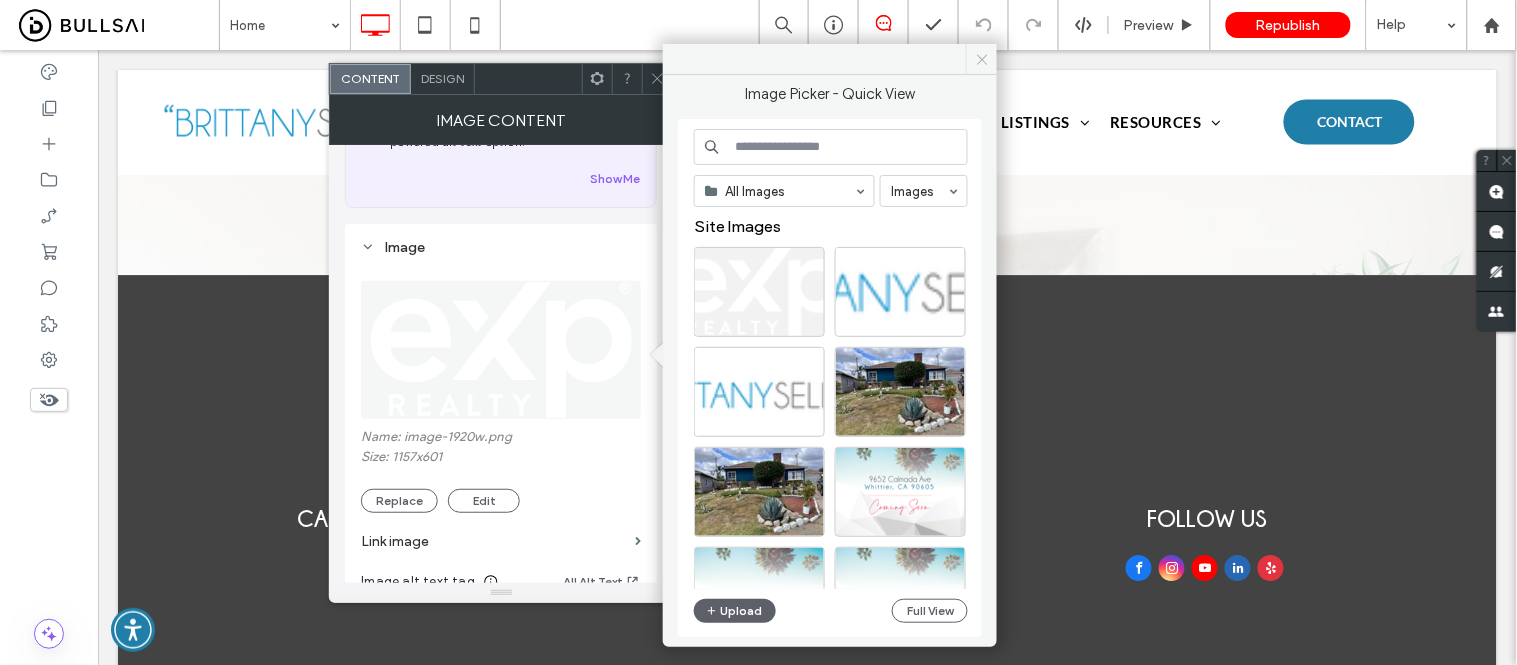 click 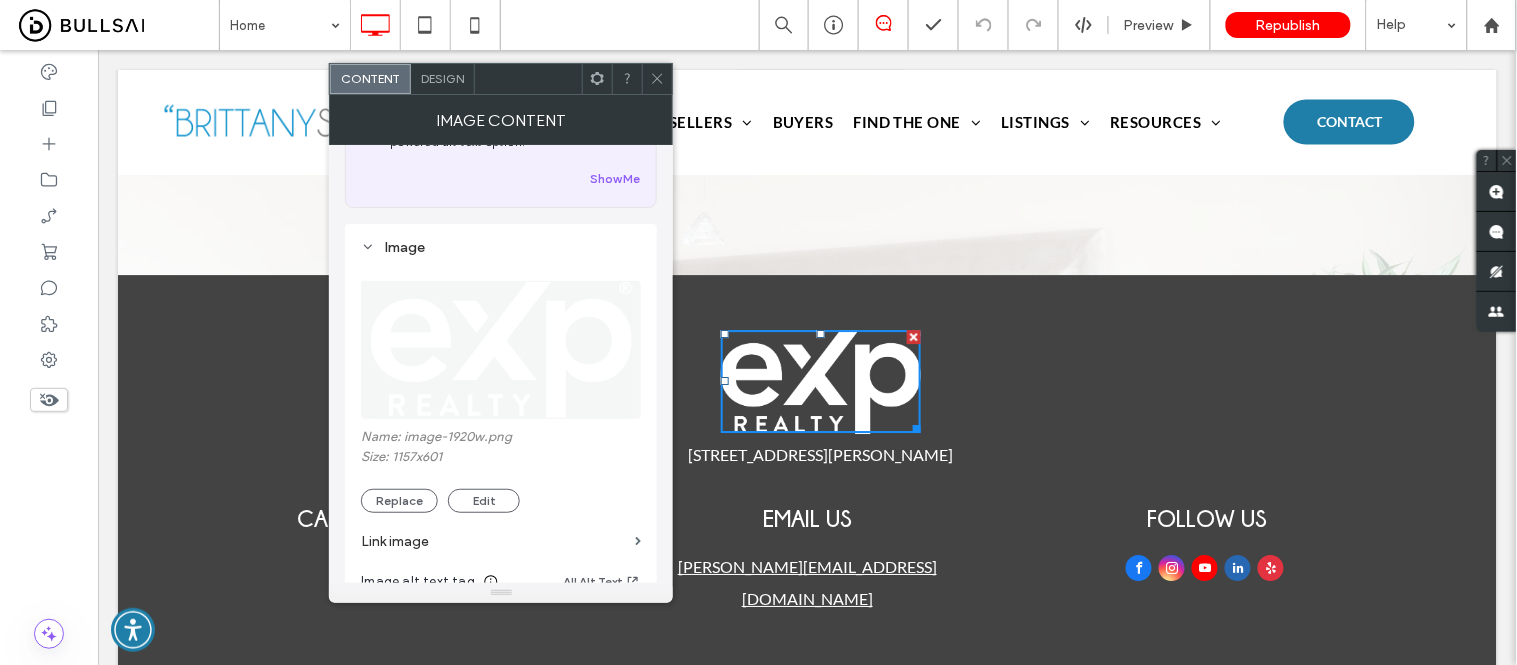 click 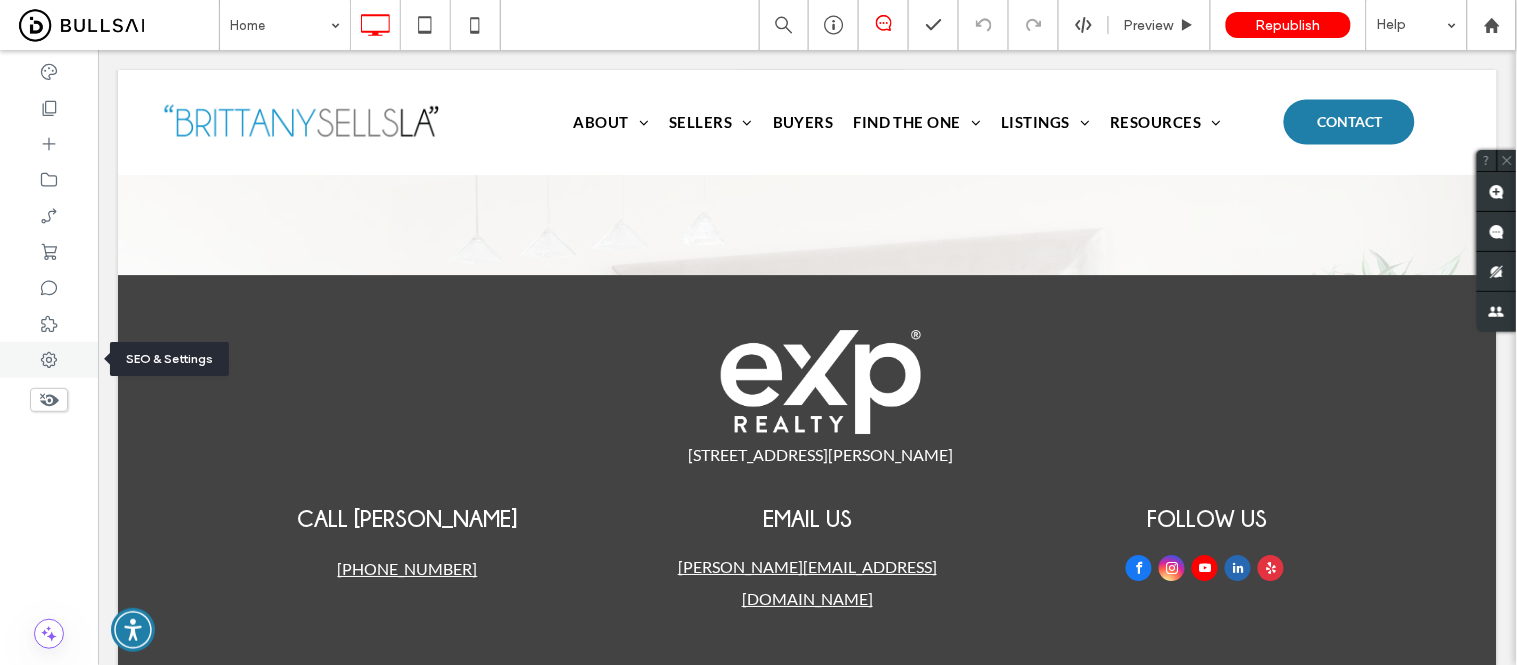 click at bounding box center [49, 360] 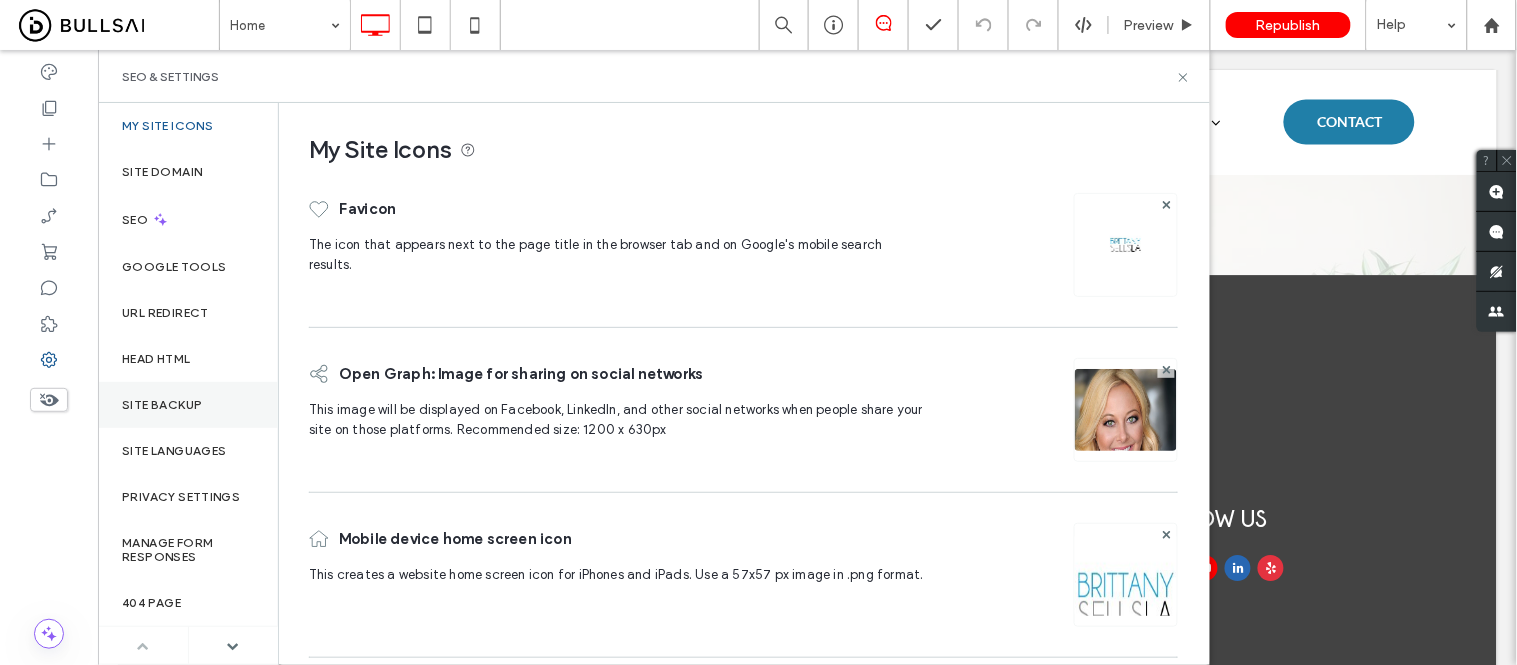 click on "Site Backup" at bounding box center (162, 405) 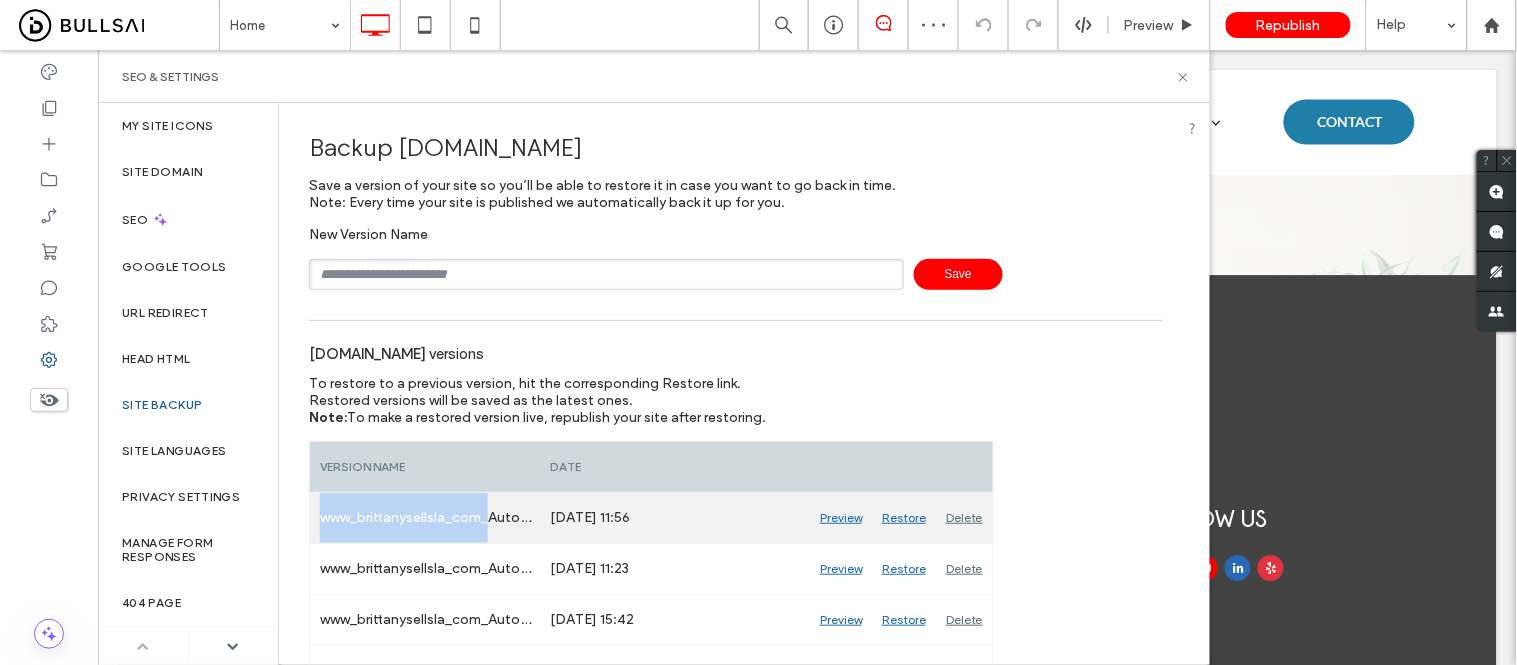drag, startPoint x: 318, startPoint y: 520, endPoint x: 493, endPoint y: 522, distance: 175.01143 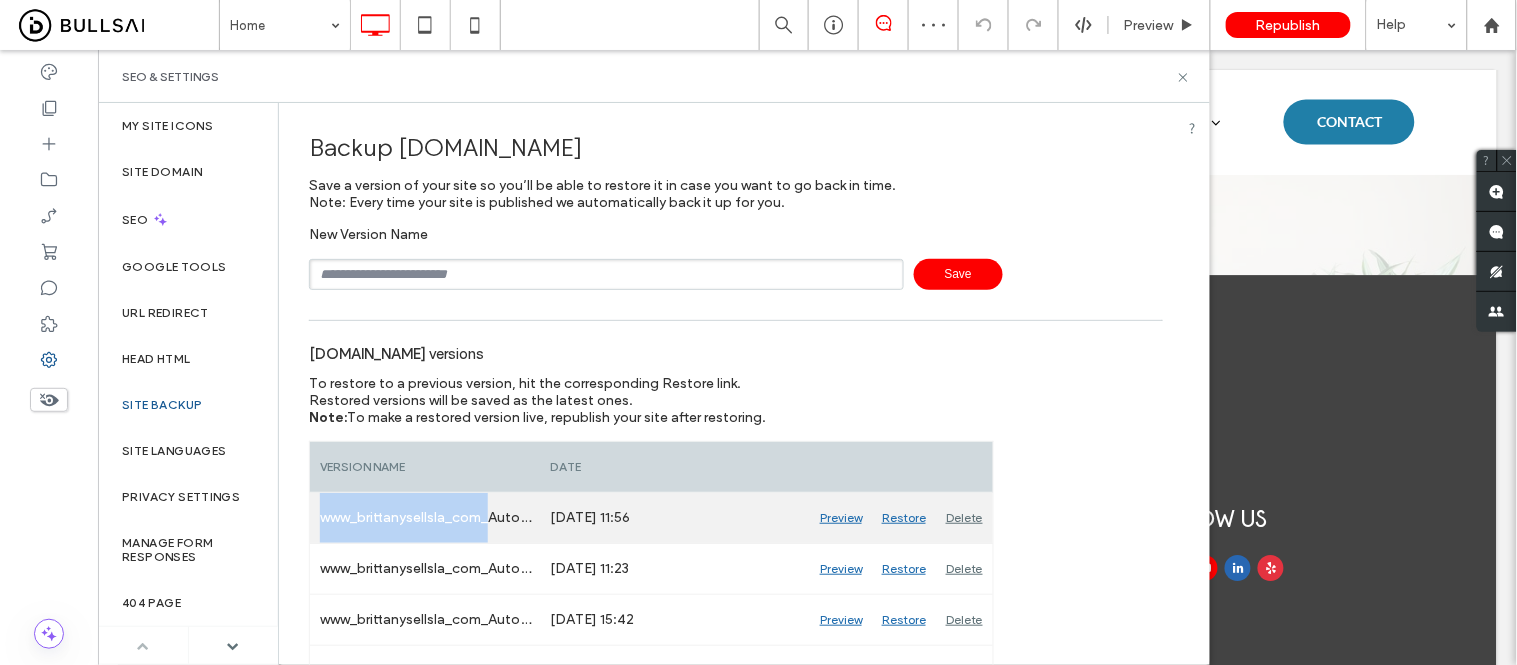 click on "www_brittanysellsla_com_Auto_179" at bounding box center (425, 518) 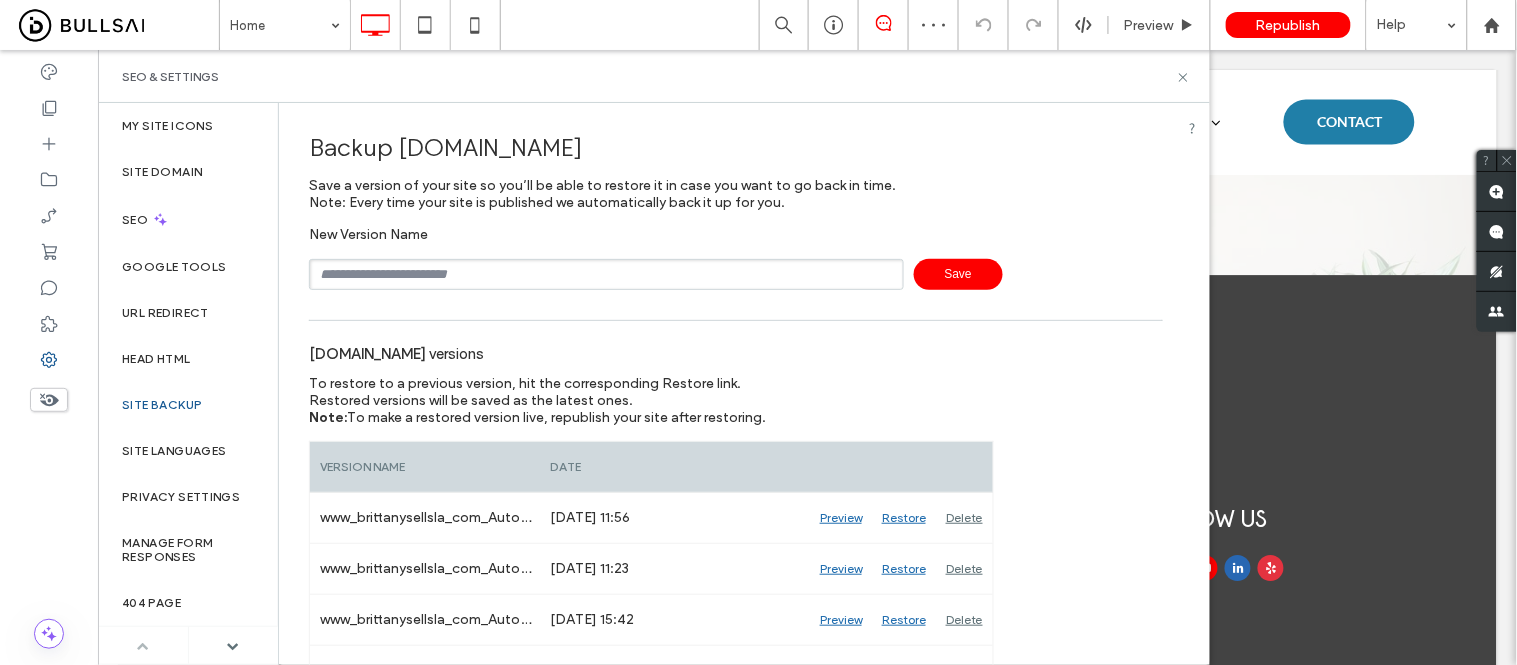 click at bounding box center [606, 274] 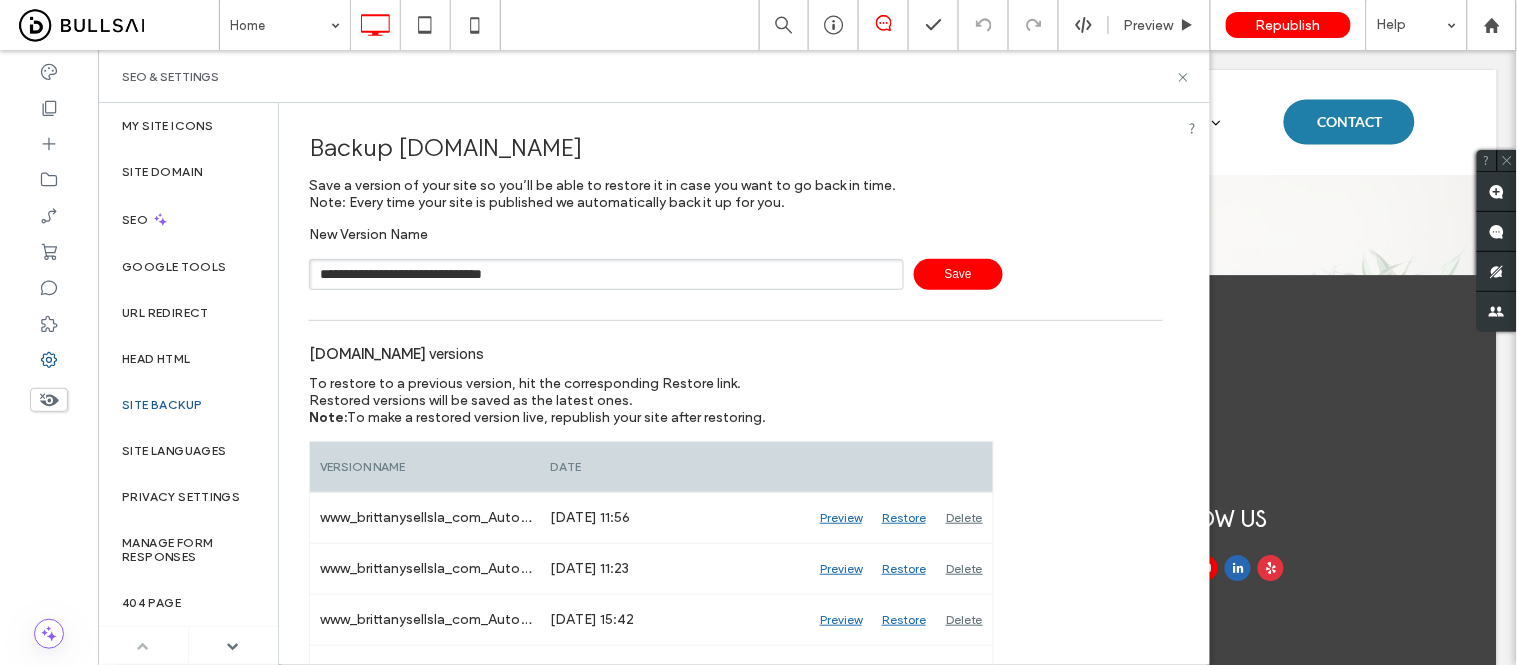 type on "**********" 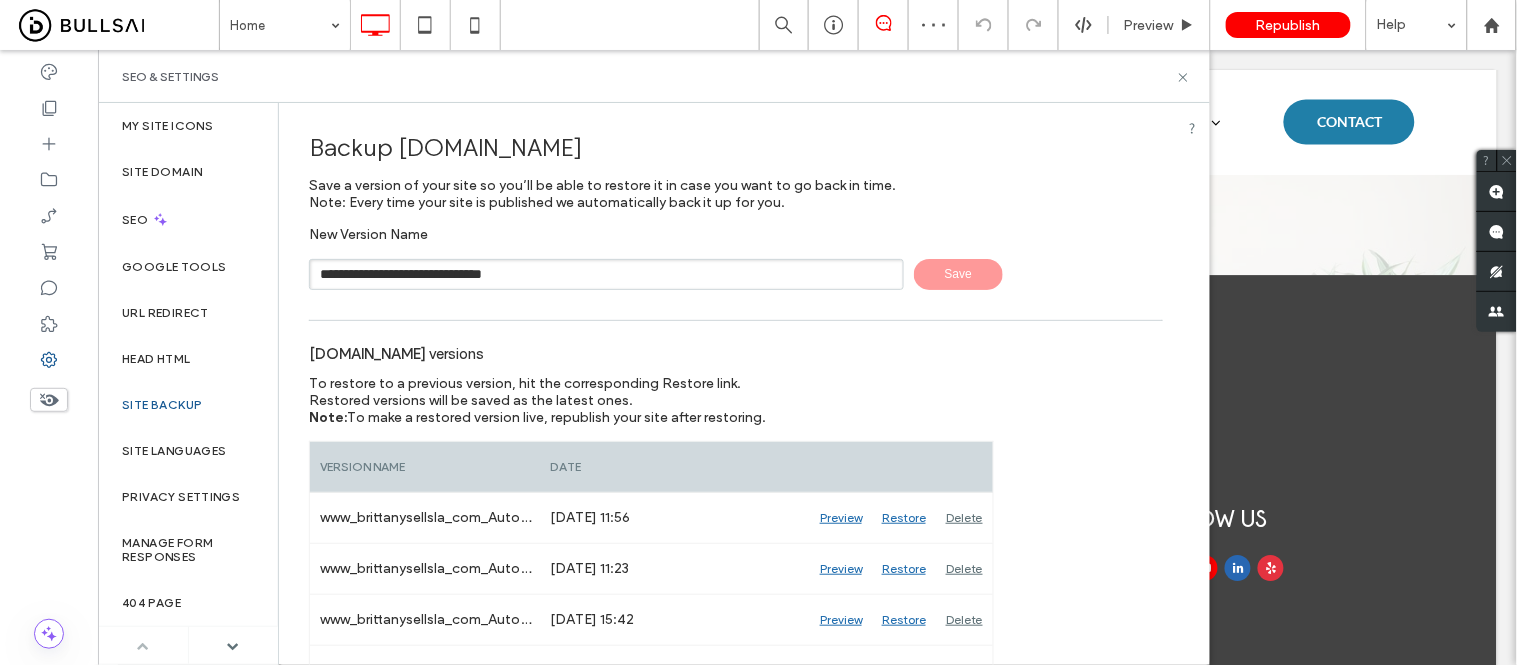 type 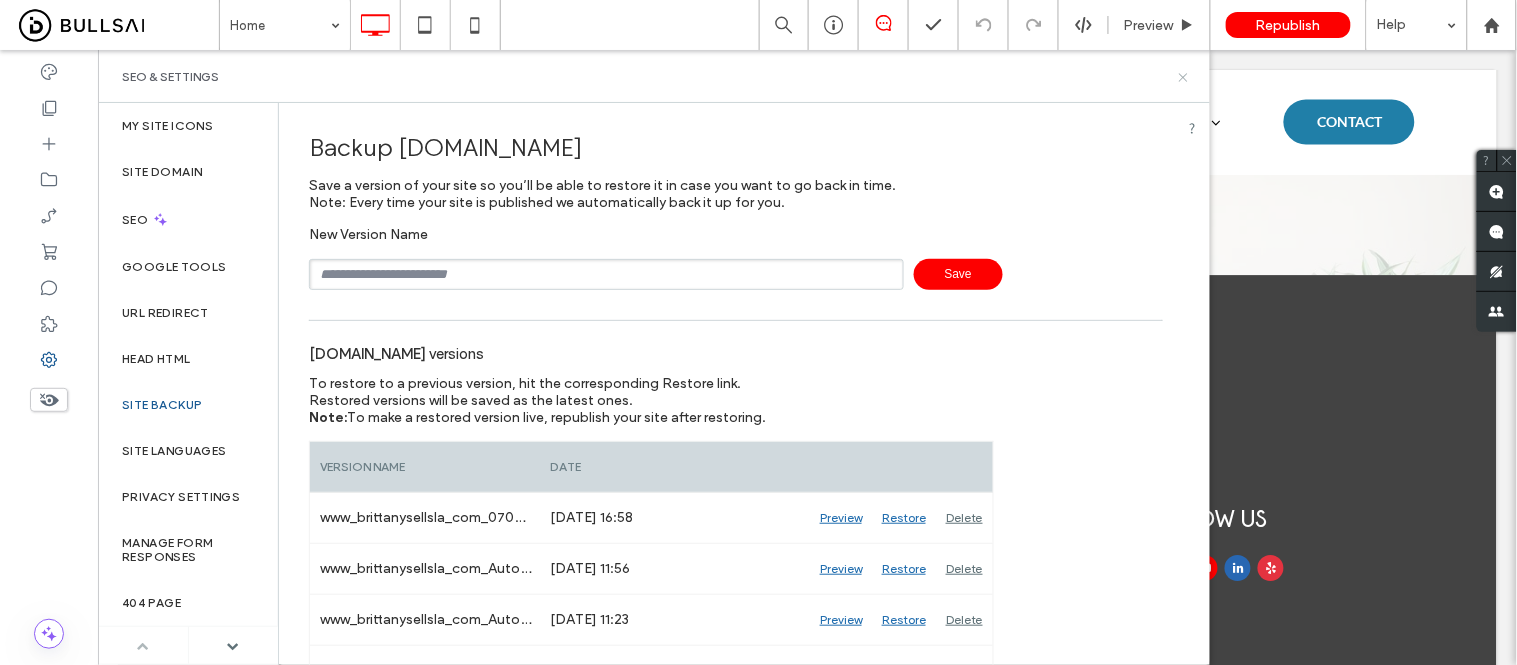 click 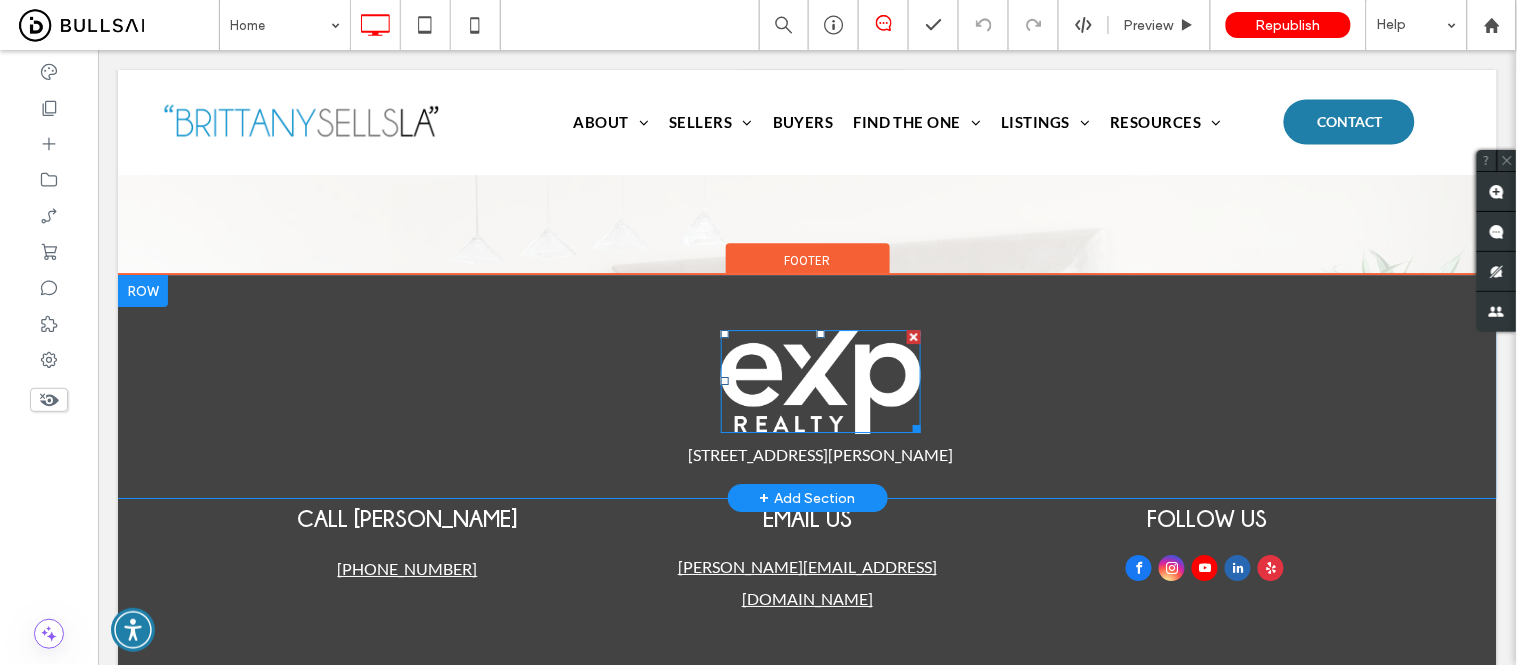 click at bounding box center (820, 381) 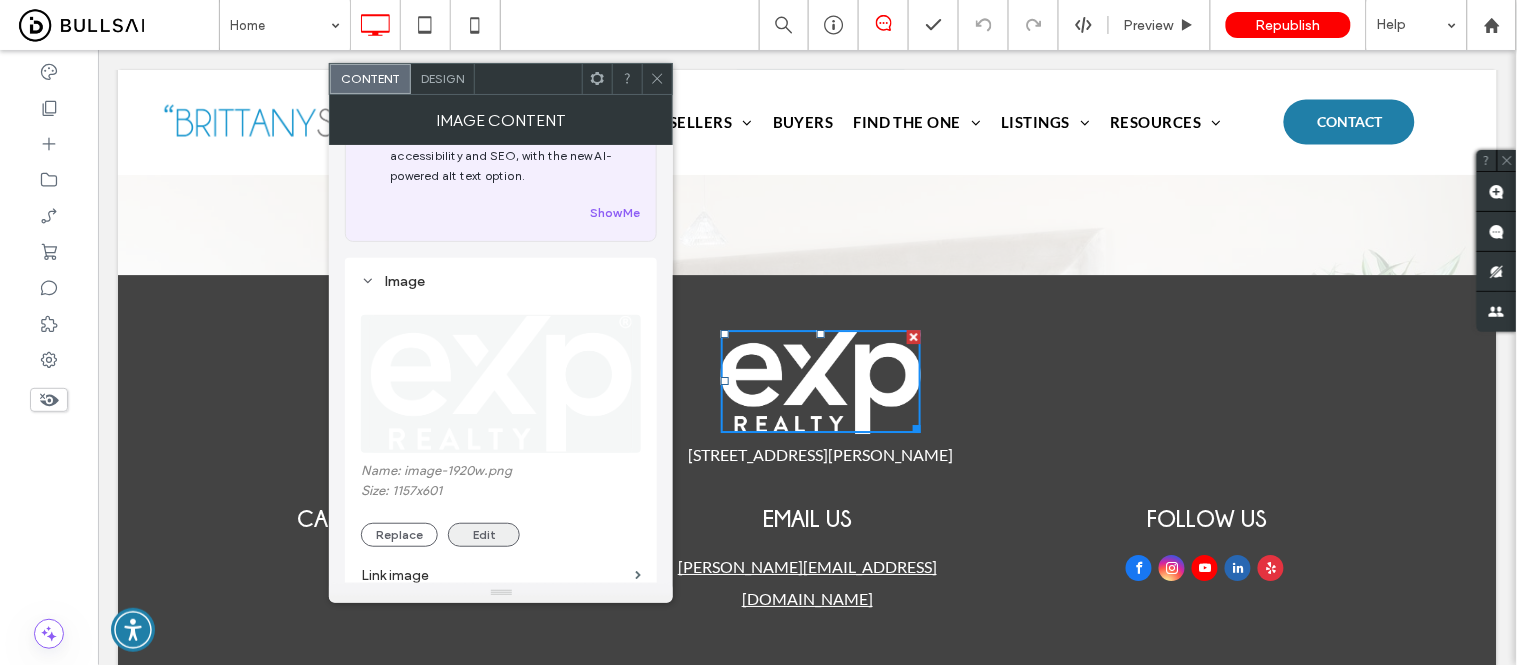 scroll, scrollTop: 111, scrollLeft: 0, axis: vertical 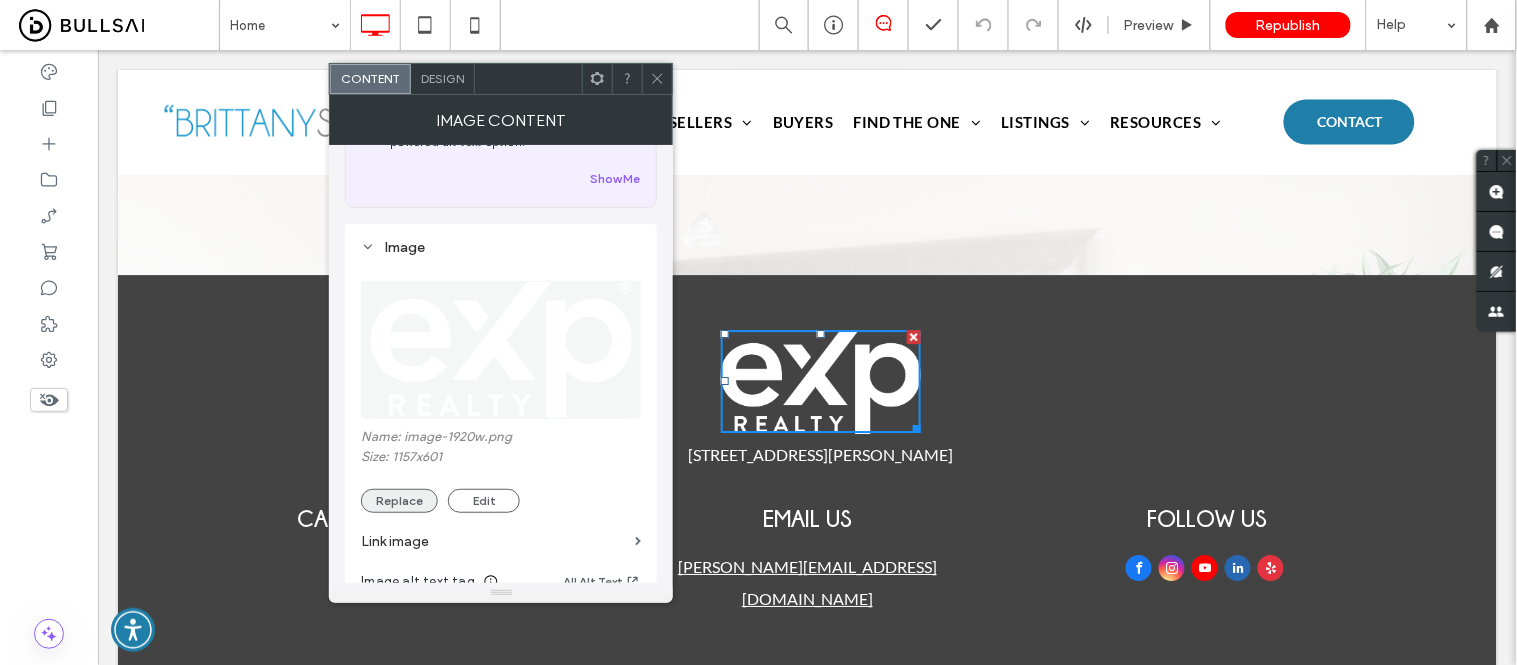 click on "Replace" at bounding box center [399, 501] 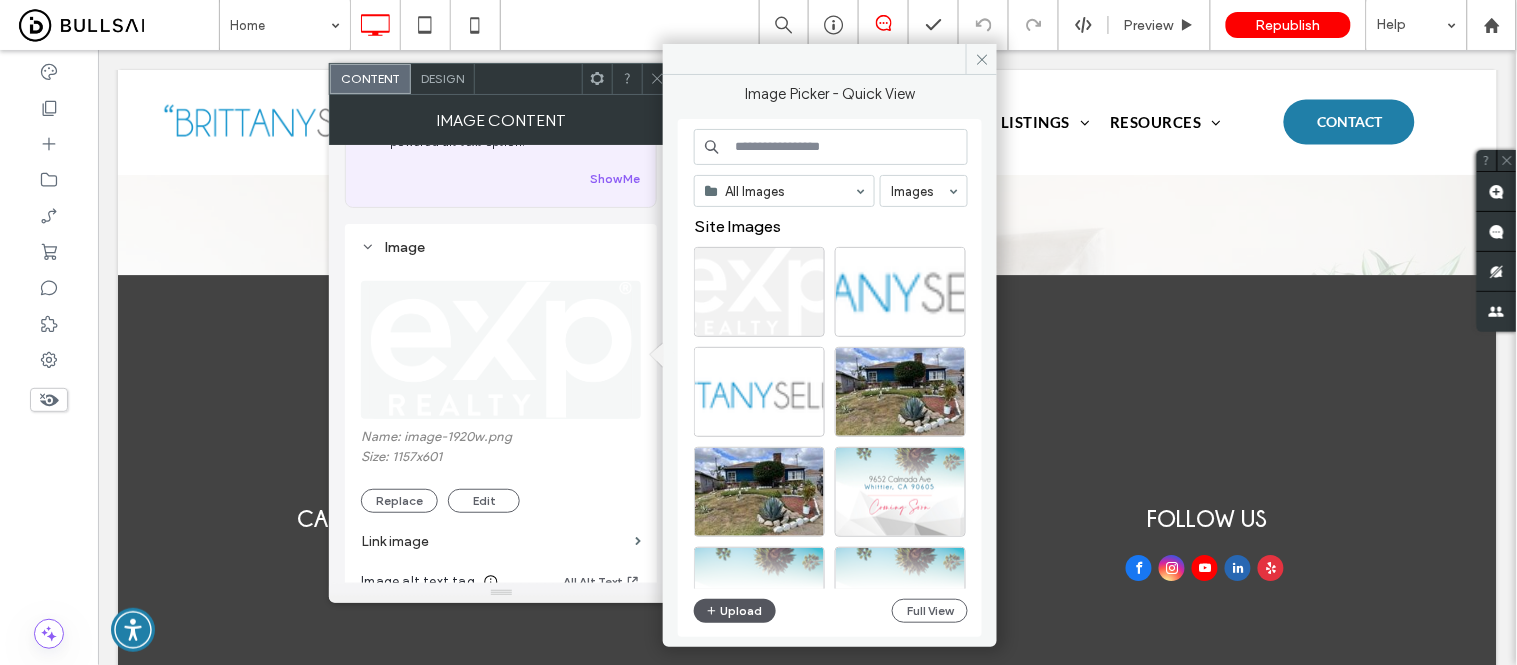 click on "Upload" at bounding box center (735, 611) 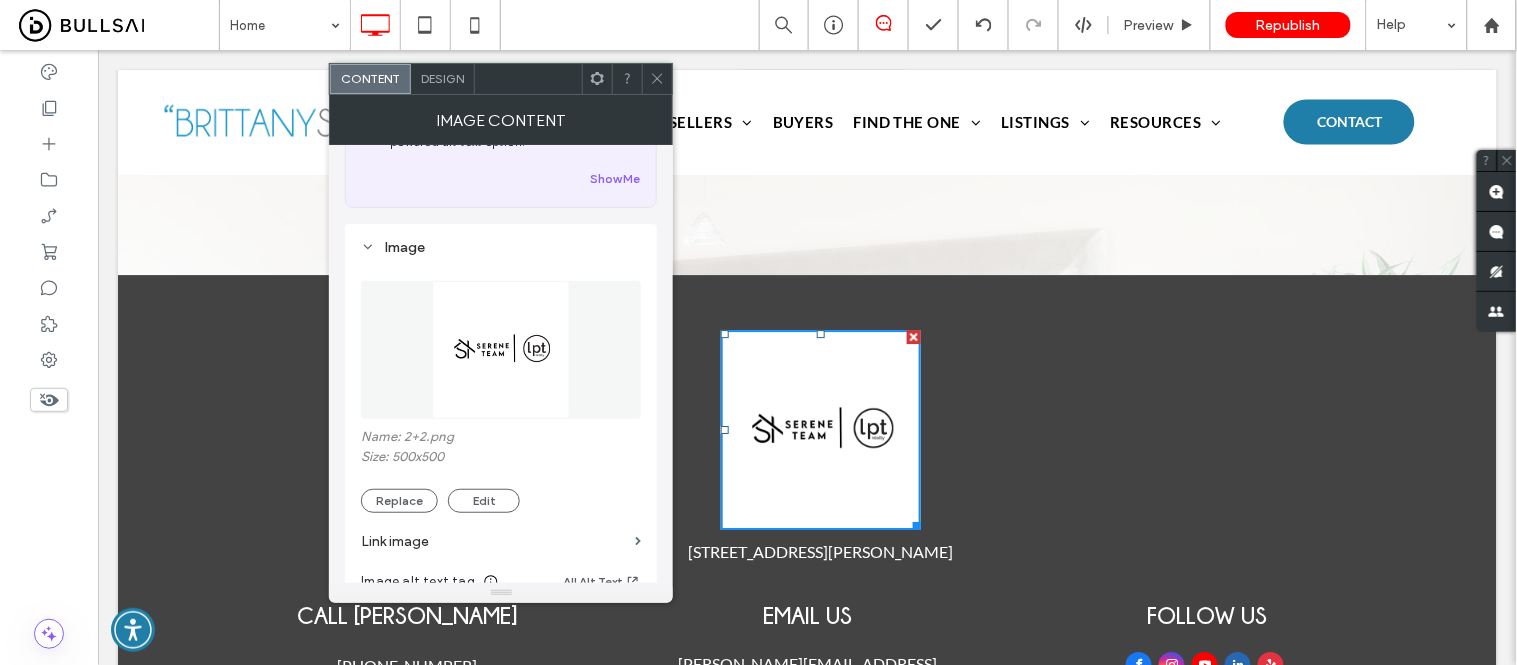click at bounding box center (657, 79) 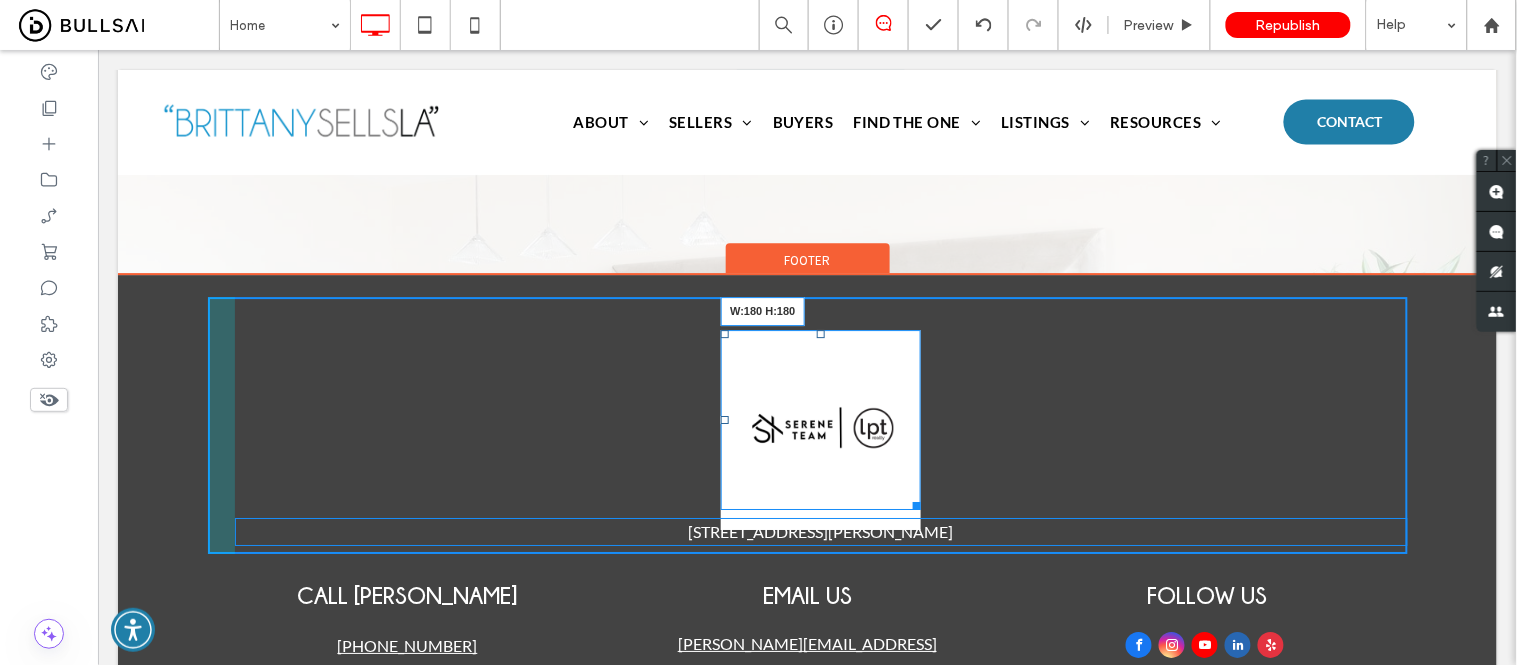 drag, startPoint x: 904, startPoint y: 426, endPoint x: 992, endPoint y: 422, distance: 88.09086 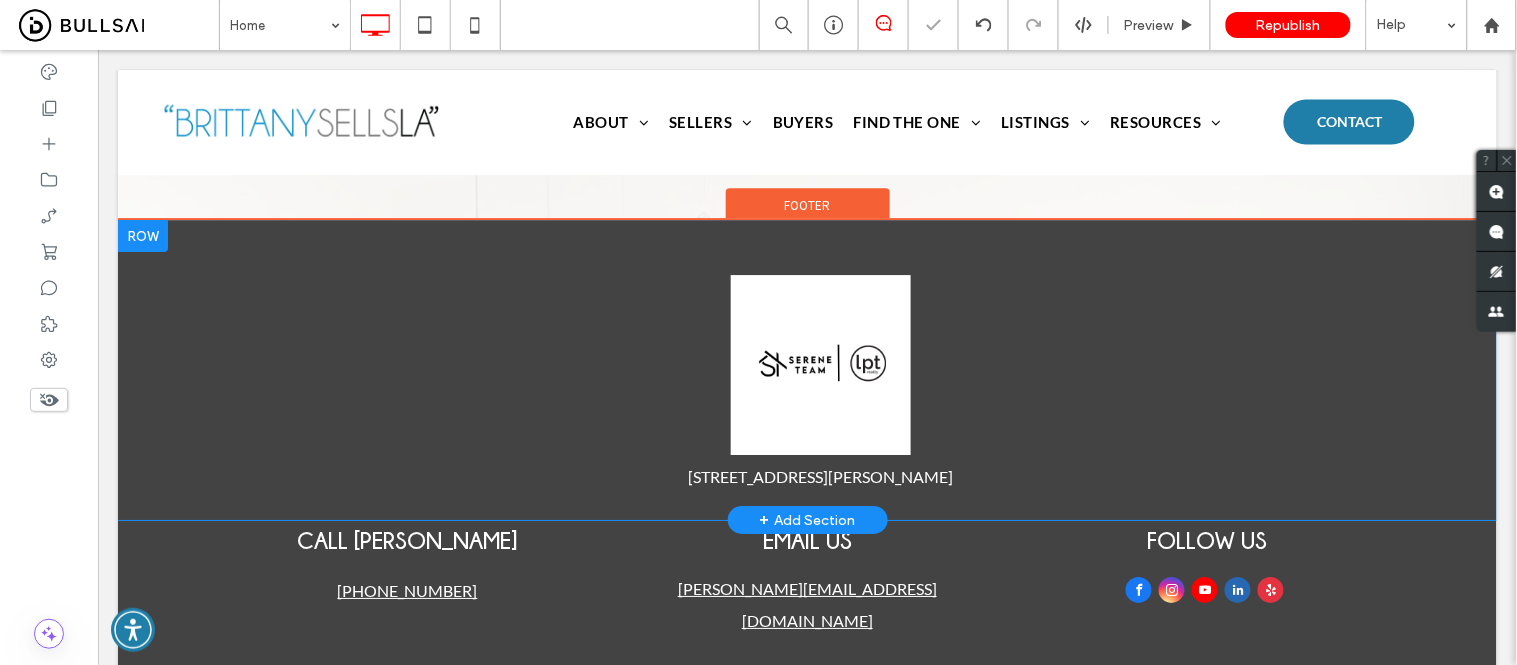 scroll, scrollTop: 5493, scrollLeft: 0, axis: vertical 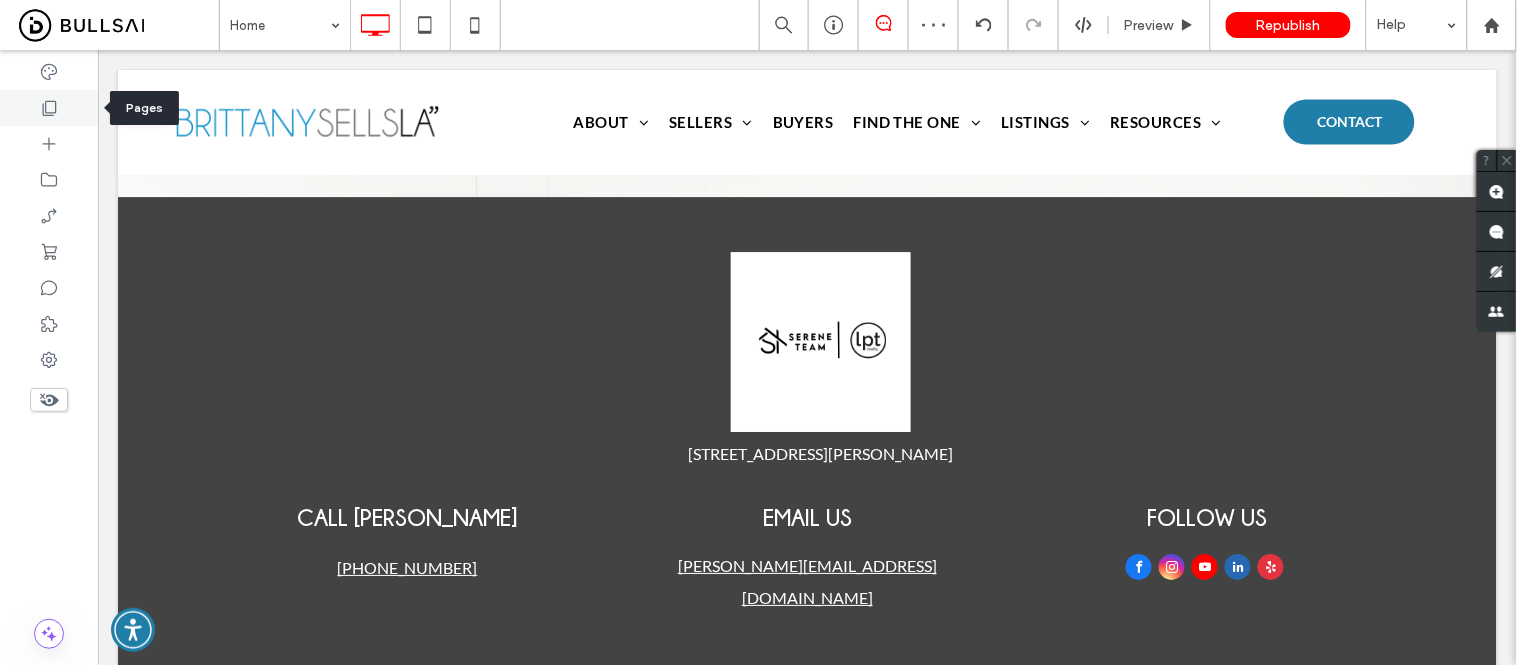 click 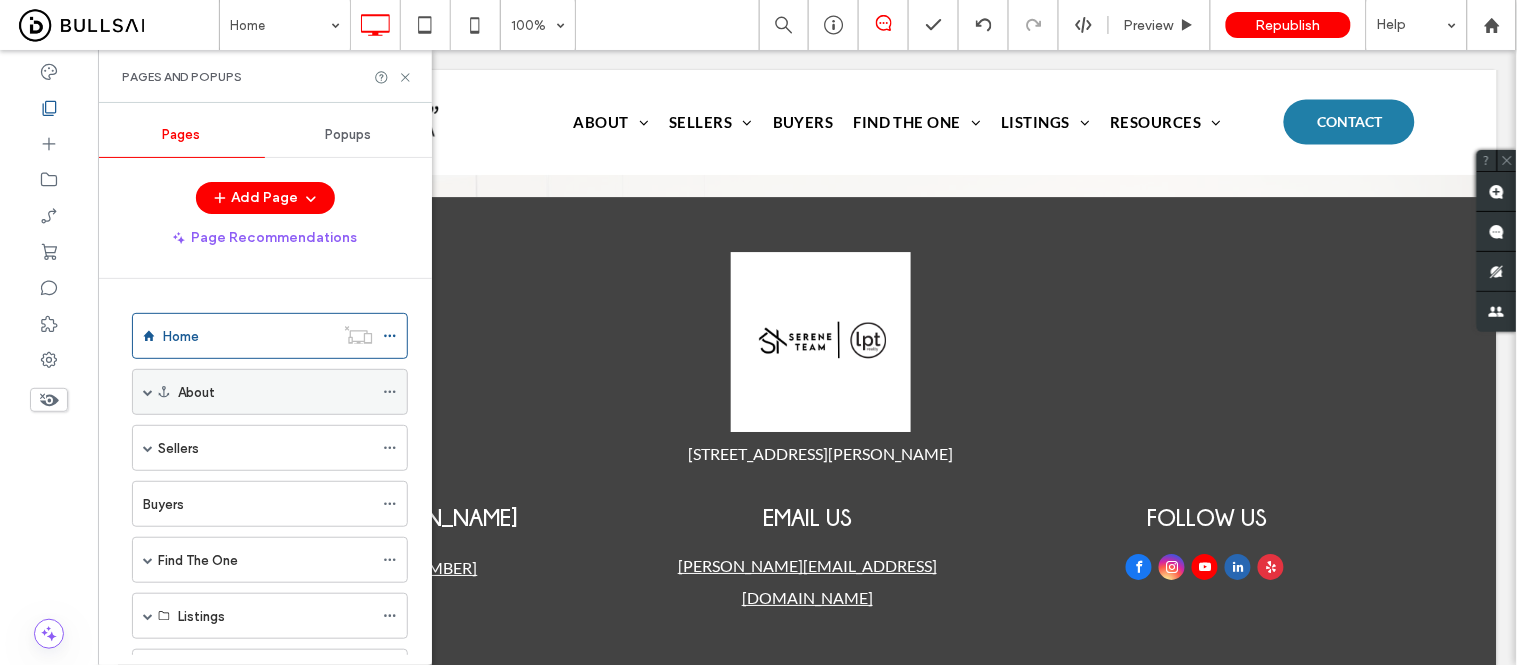 click 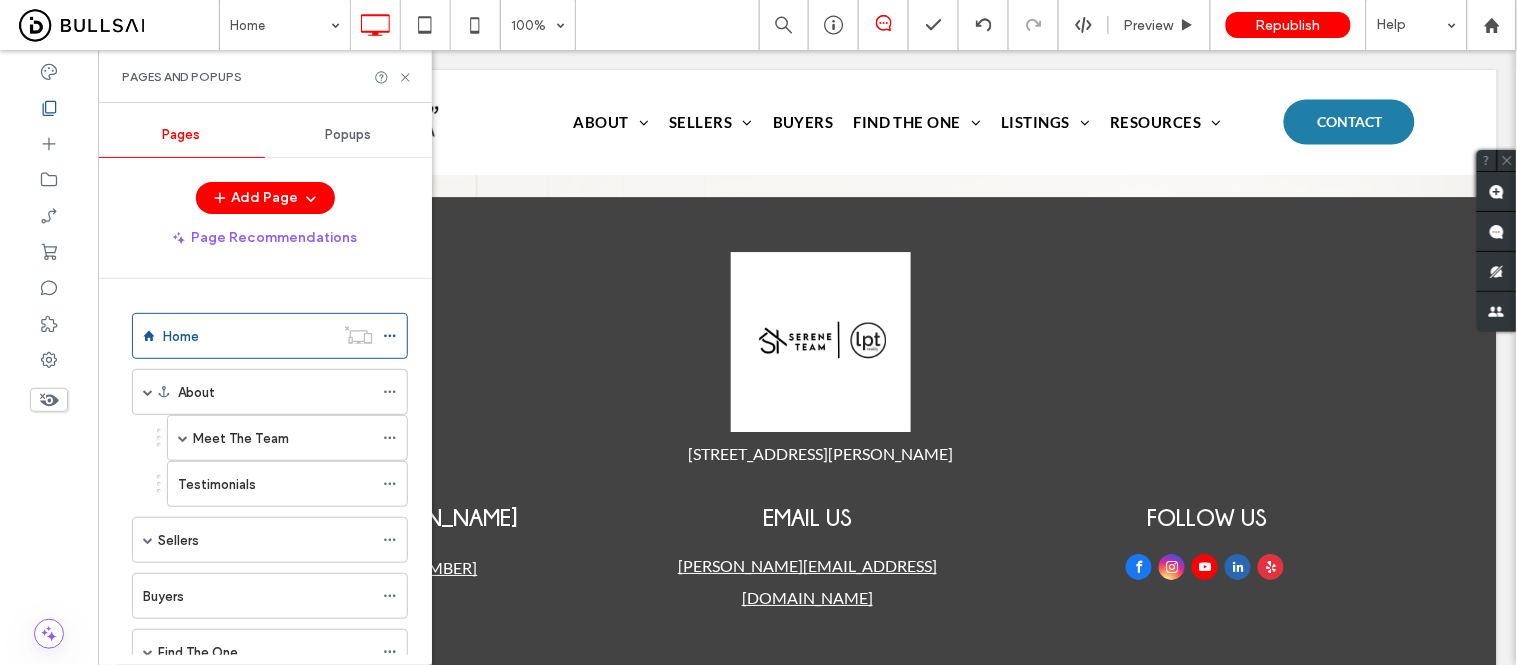 click on "Meet The Team" at bounding box center (241, 438) 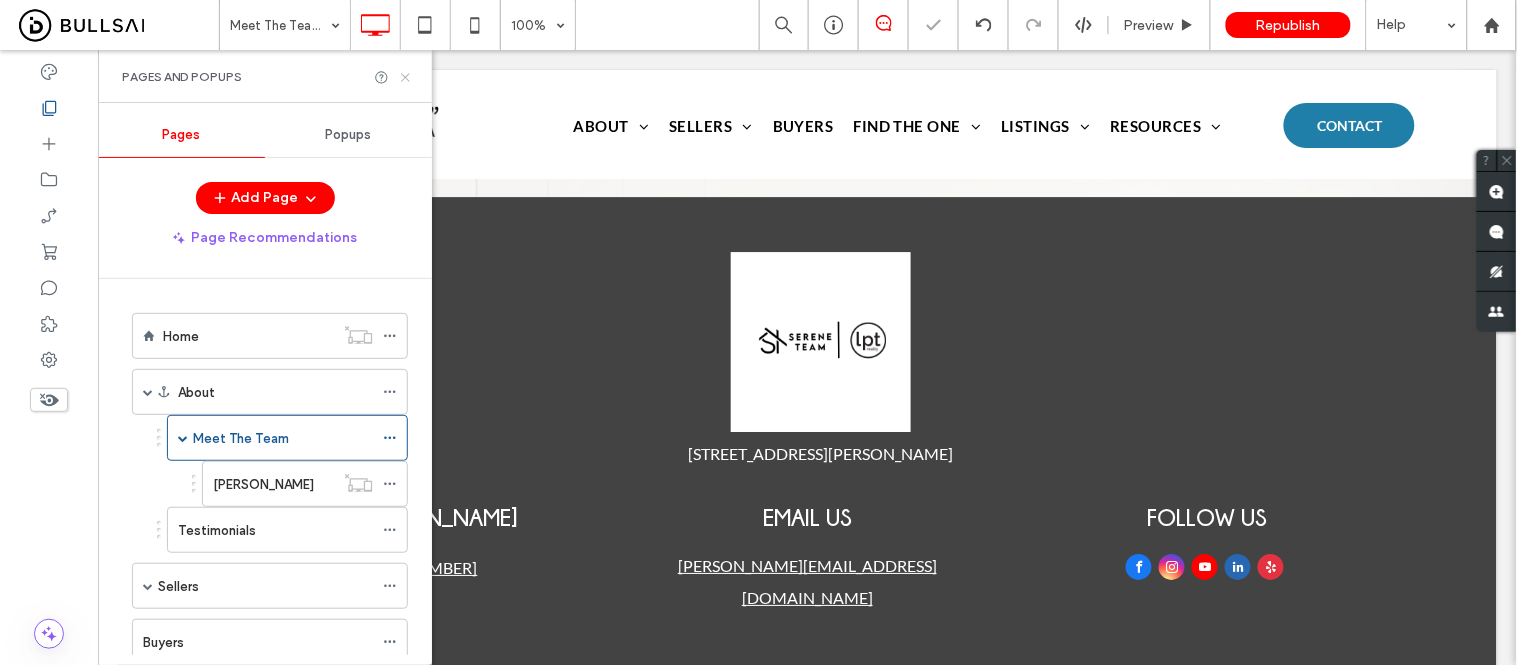 click 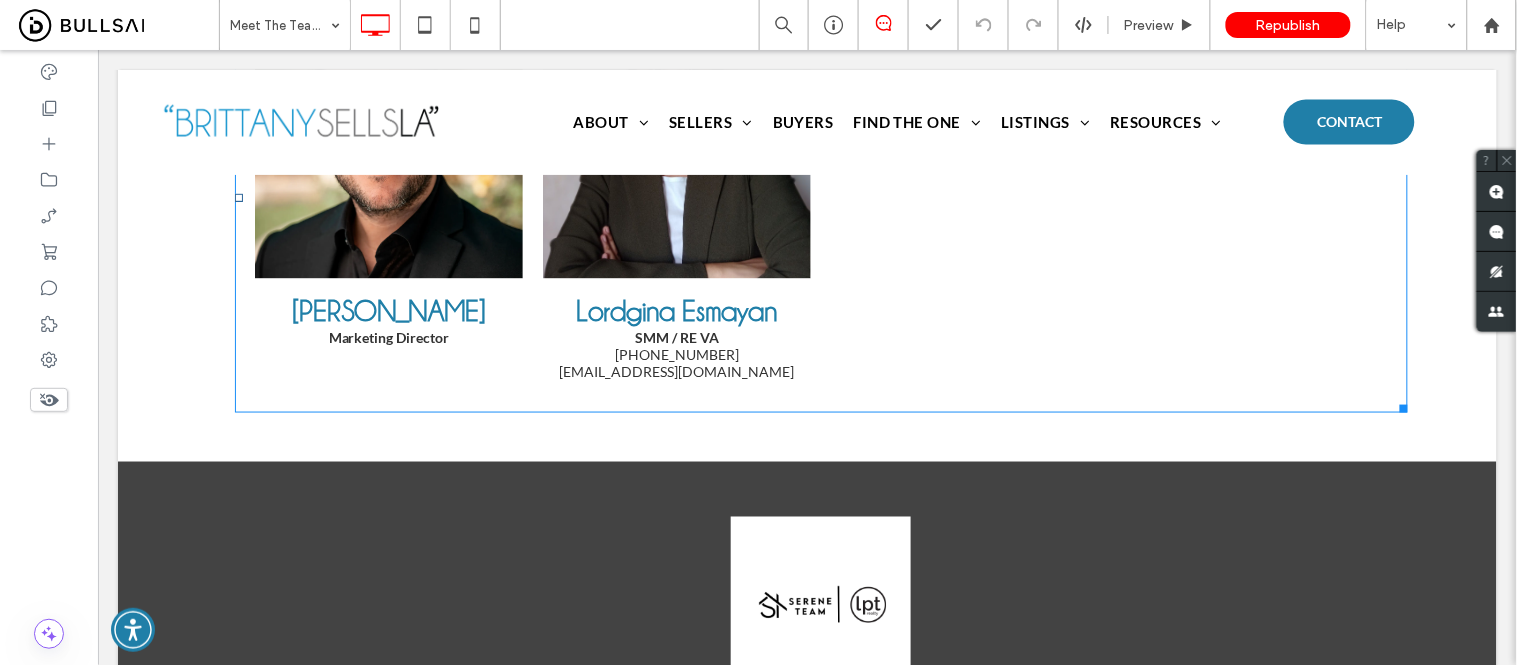 scroll, scrollTop: 2648, scrollLeft: 0, axis: vertical 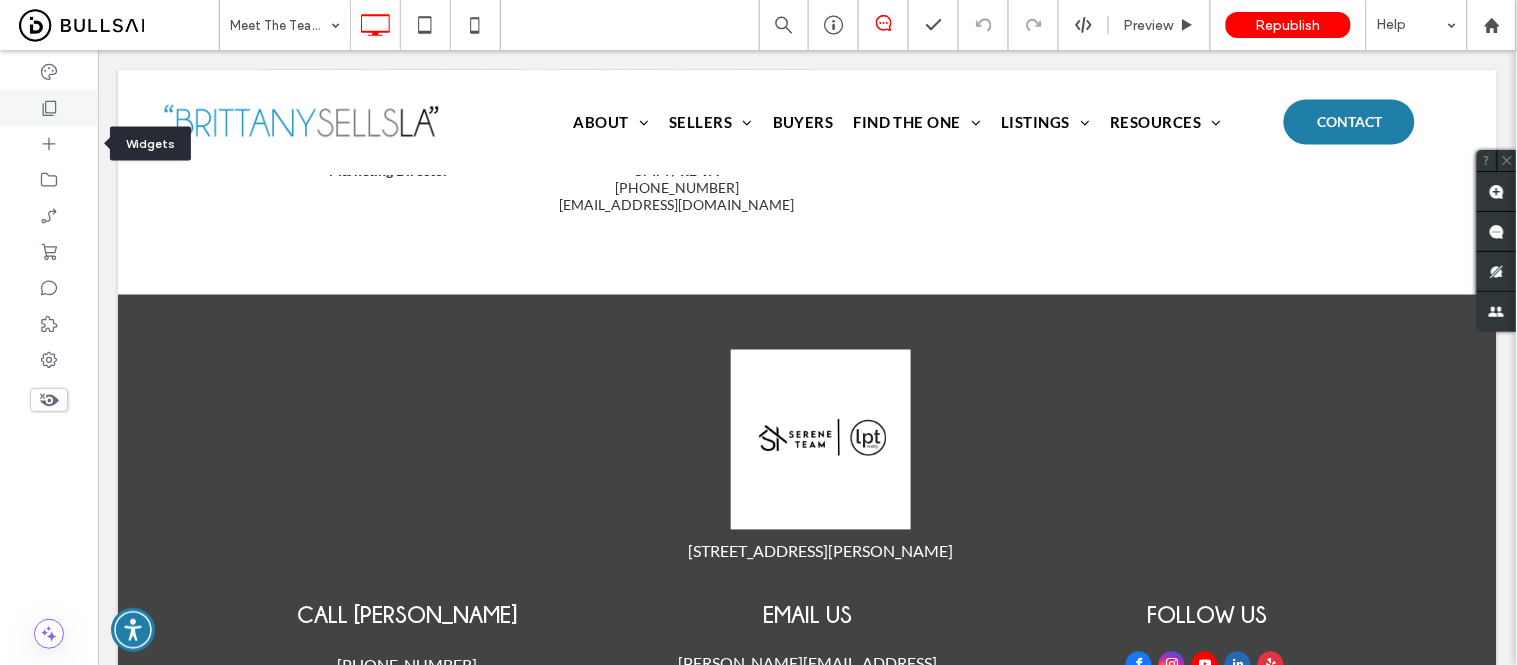 click 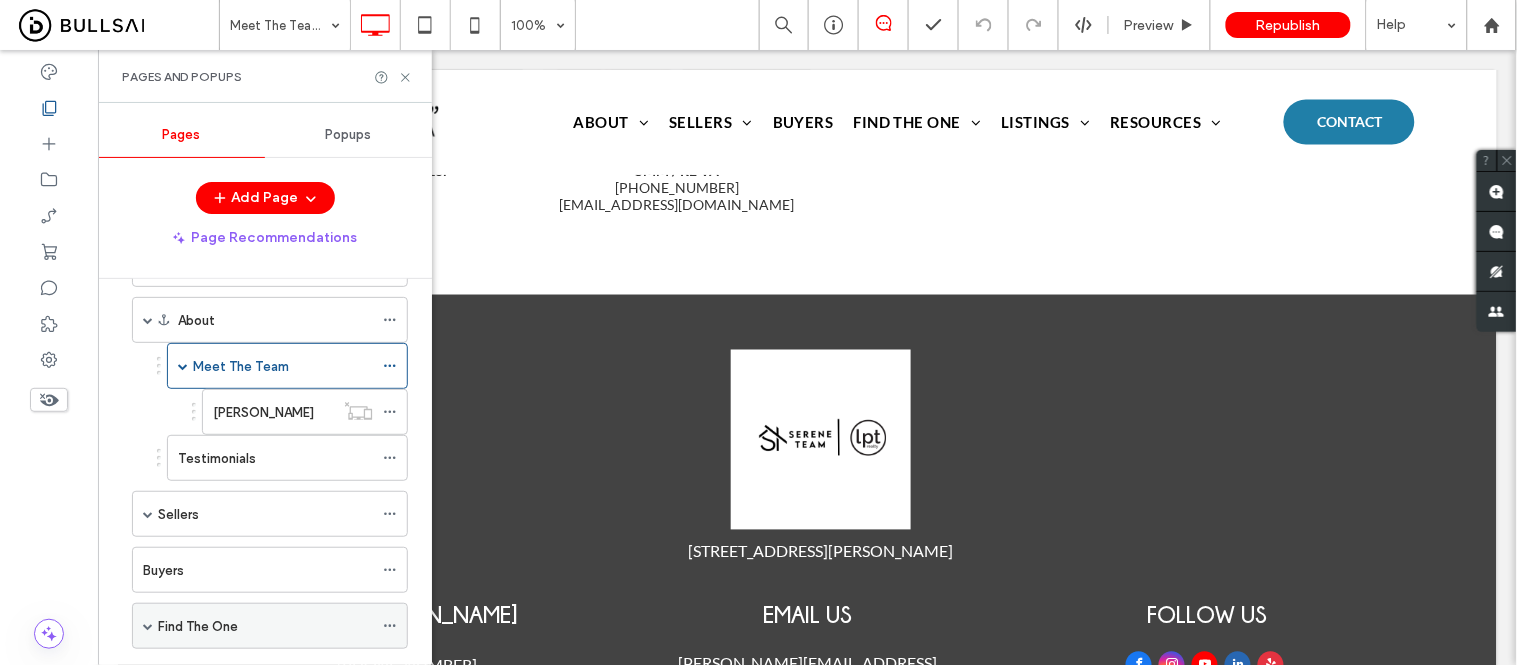 scroll, scrollTop: 397, scrollLeft: 0, axis: vertical 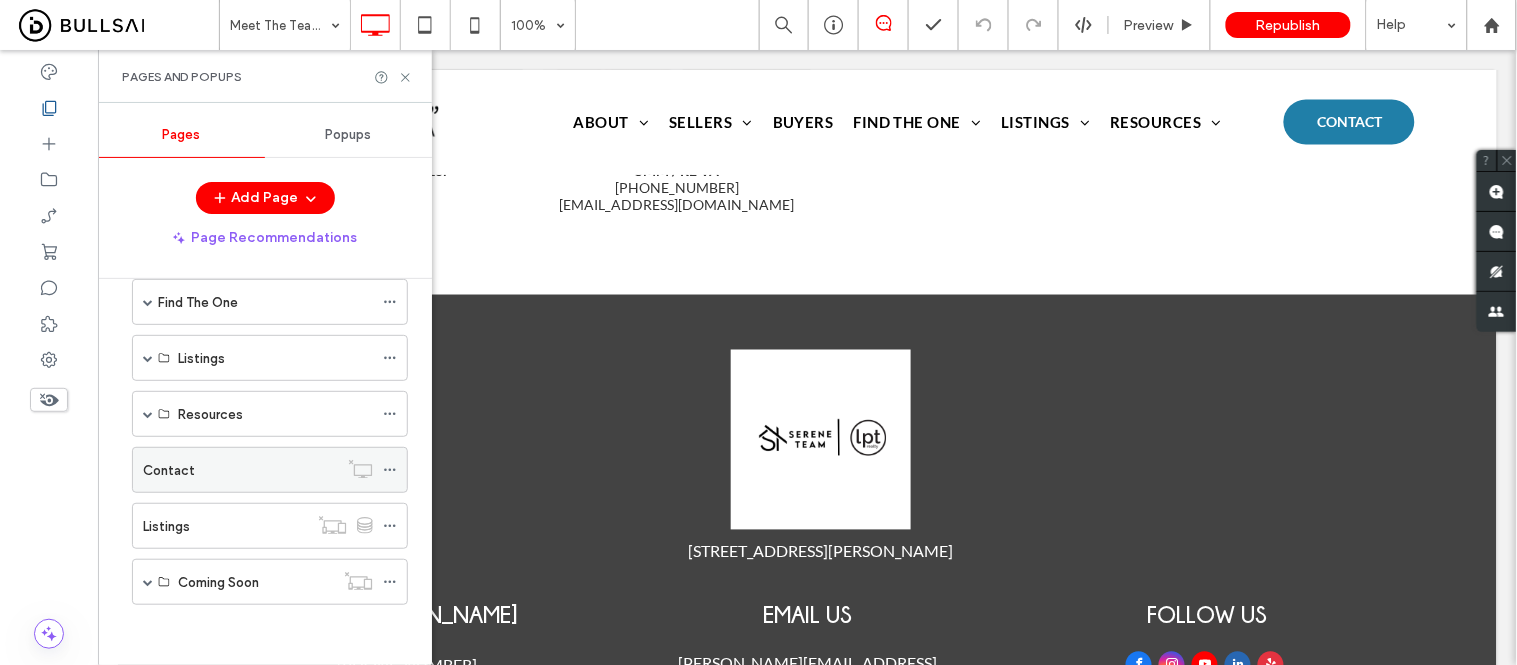 click on "Contact" at bounding box center [169, 470] 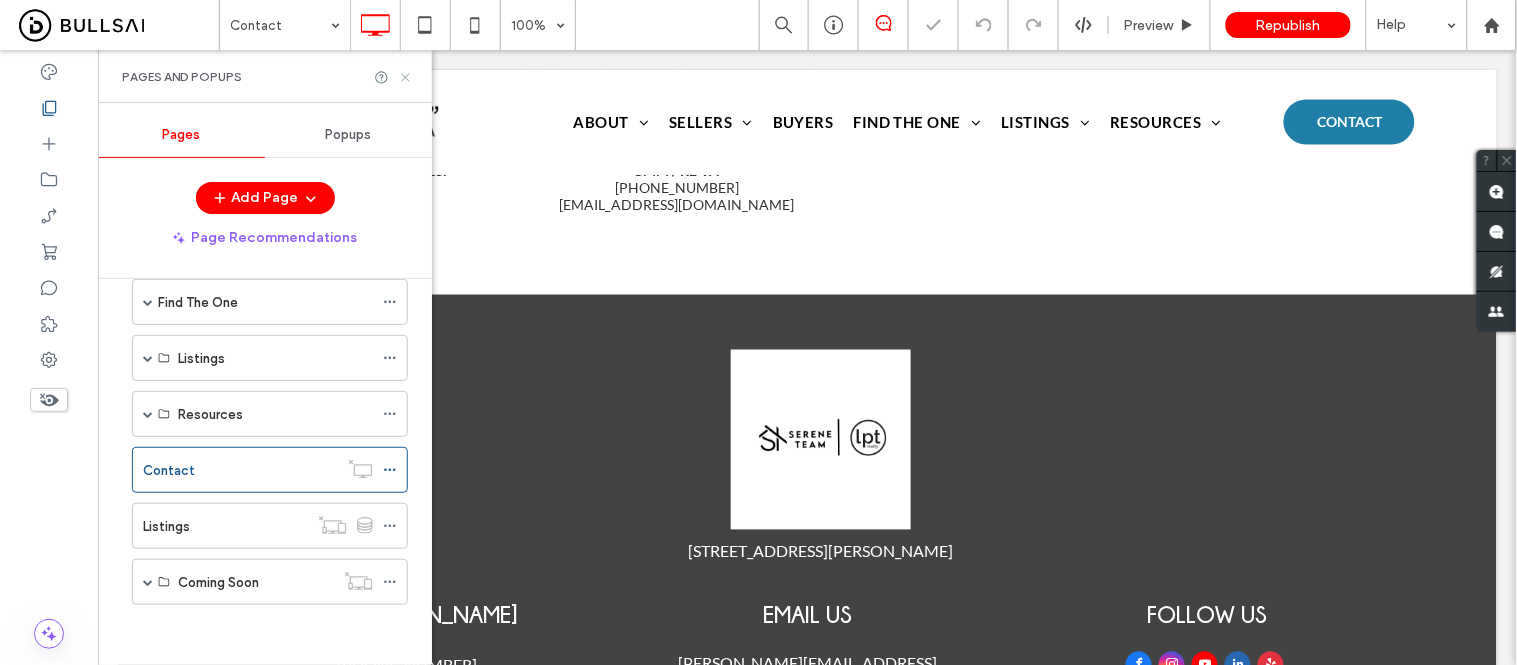 click 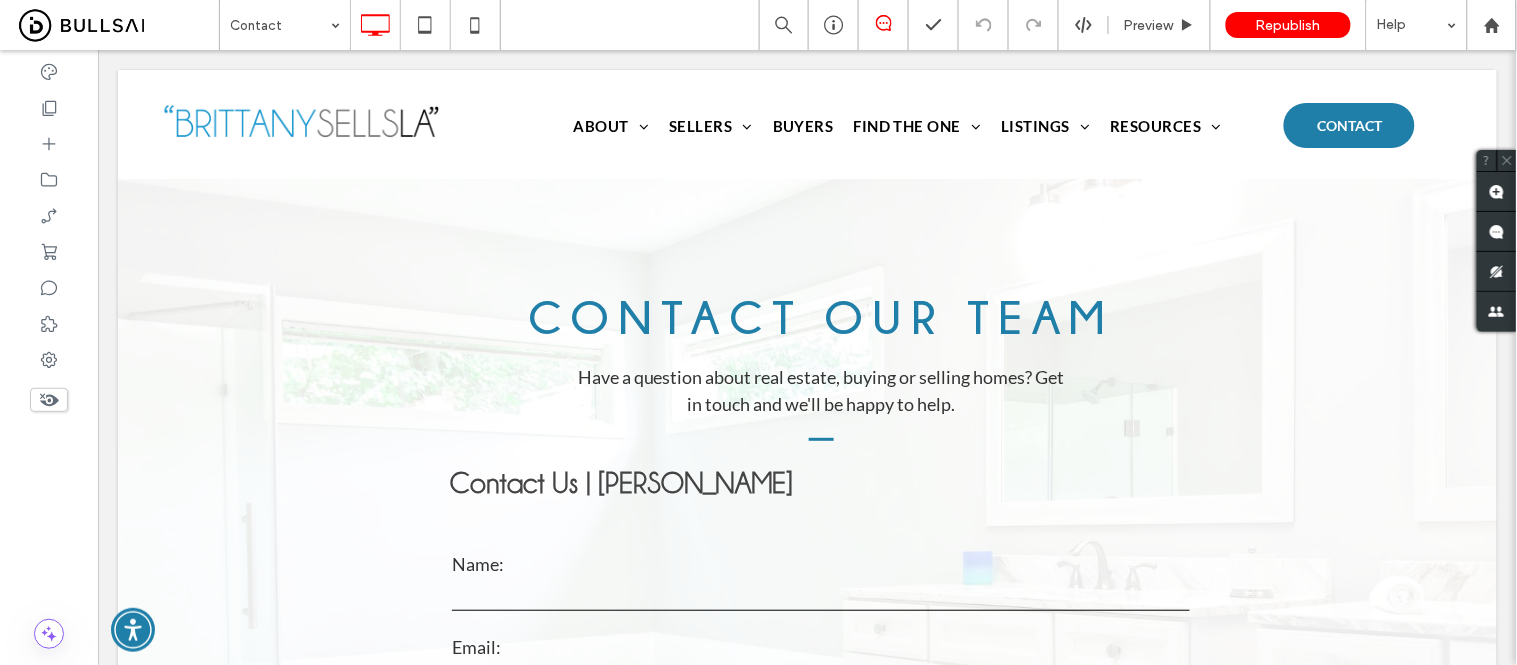 scroll, scrollTop: 0, scrollLeft: 0, axis: both 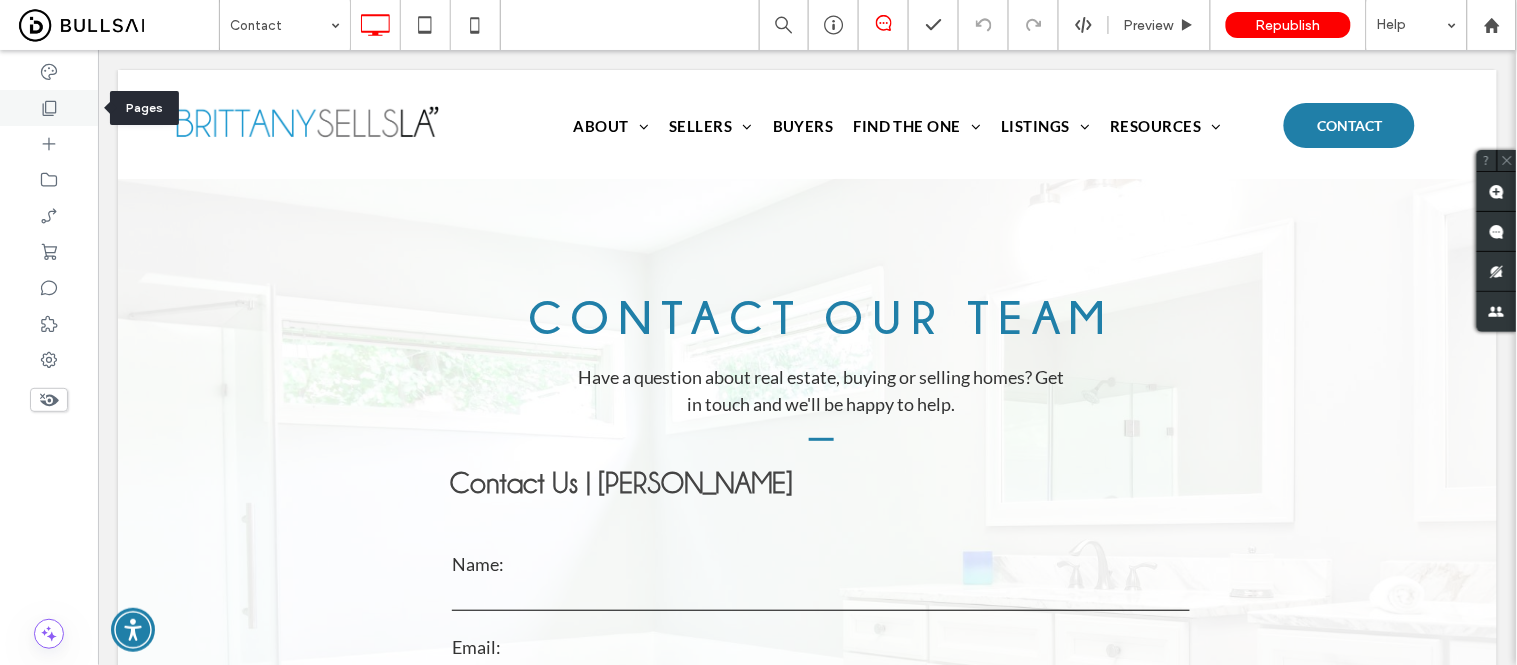 click at bounding box center [49, 108] 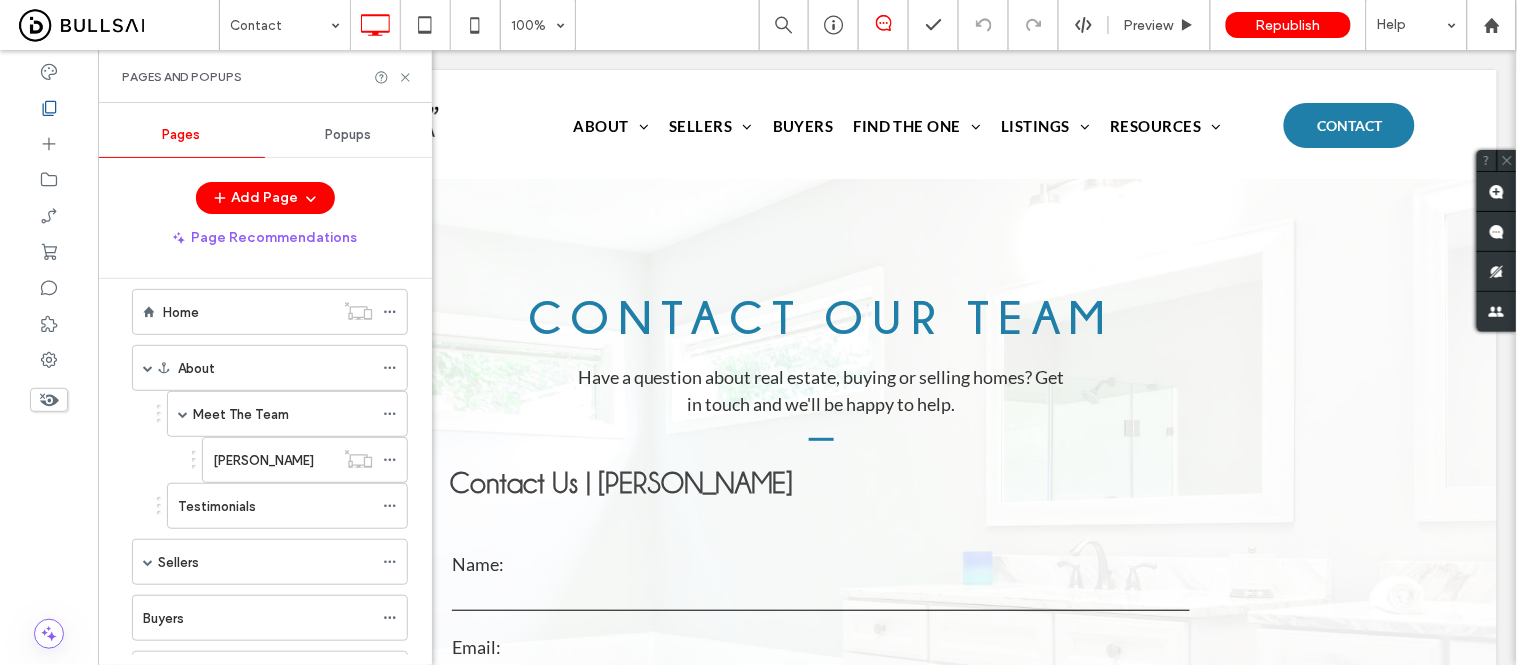 scroll, scrollTop: 0, scrollLeft: 0, axis: both 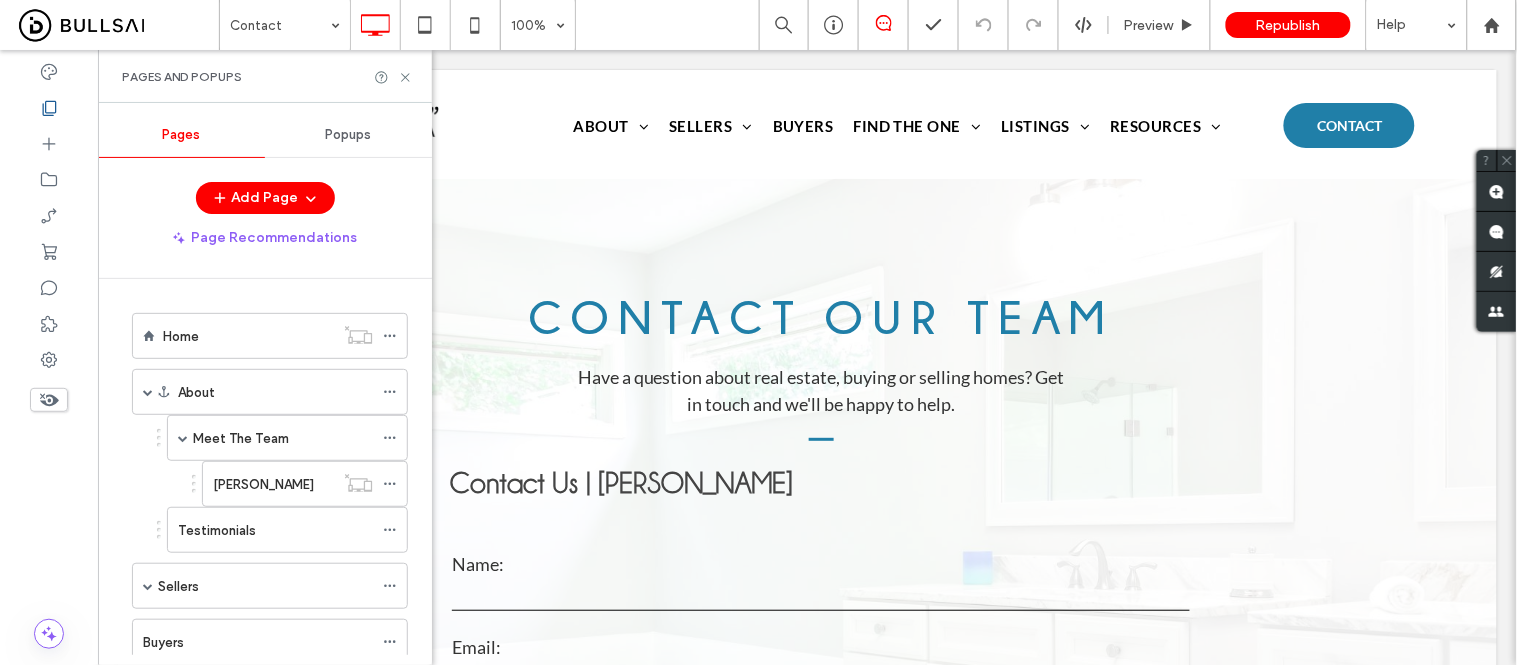 click on "Meet The Team" at bounding box center [241, 438] 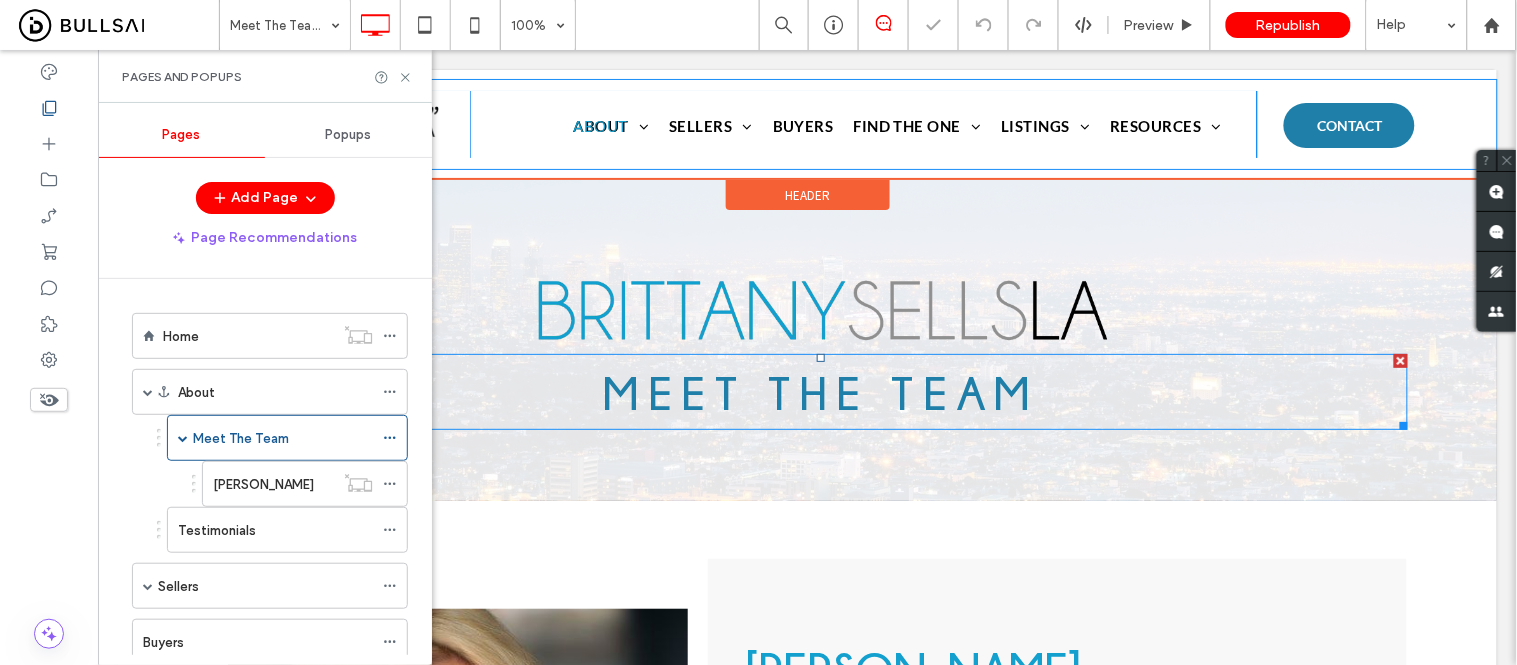 scroll, scrollTop: 0, scrollLeft: 0, axis: both 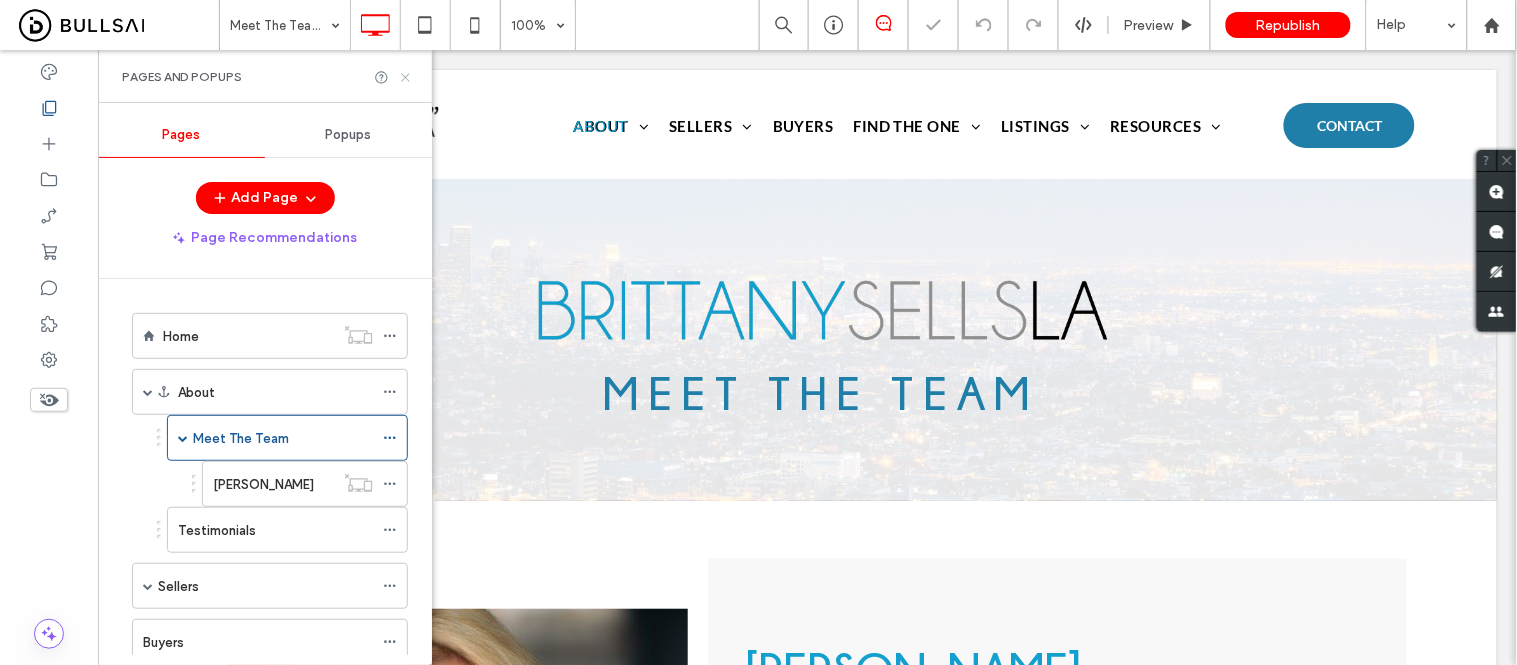 drag, startPoint x: 403, startPoint y: 80, endPoint x: 309, endPoint y: 30, distance: 106.47065 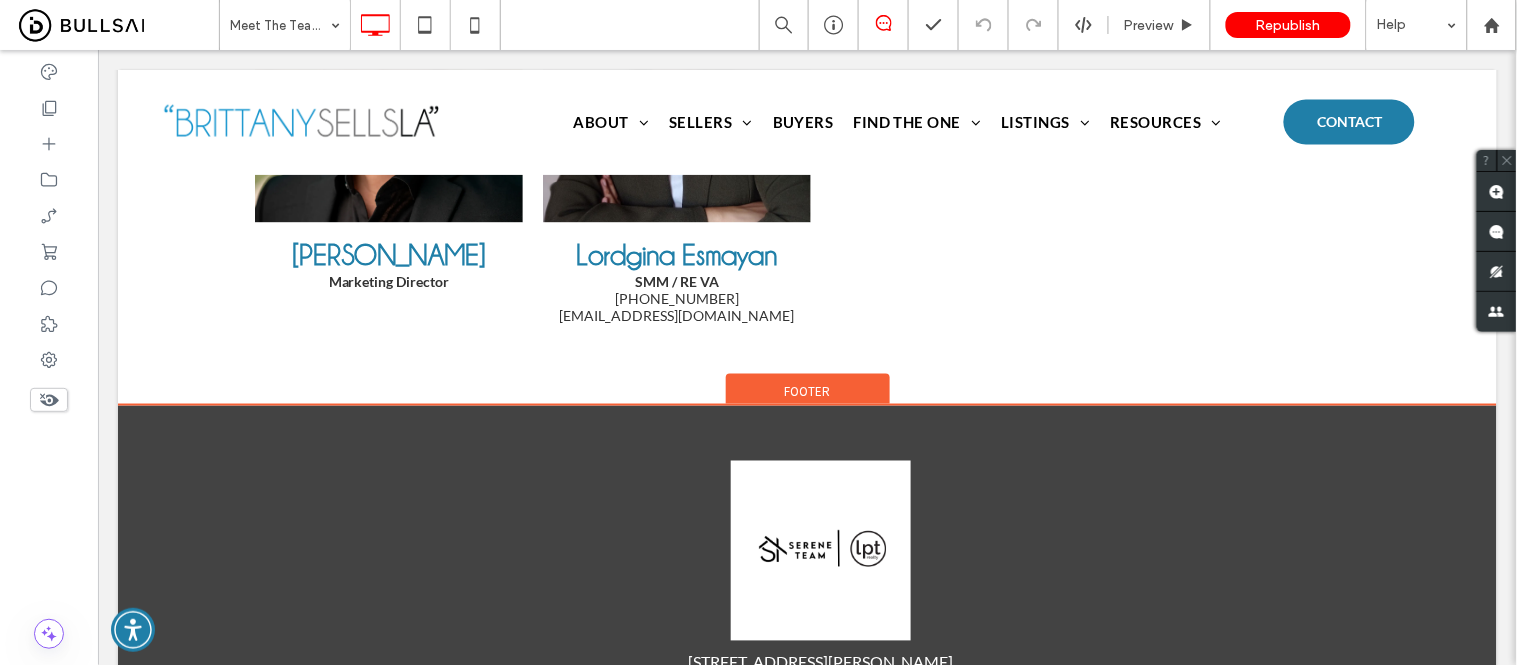 scroll, scrollTop: 2666, scrollLeft: 0, axis: vertical 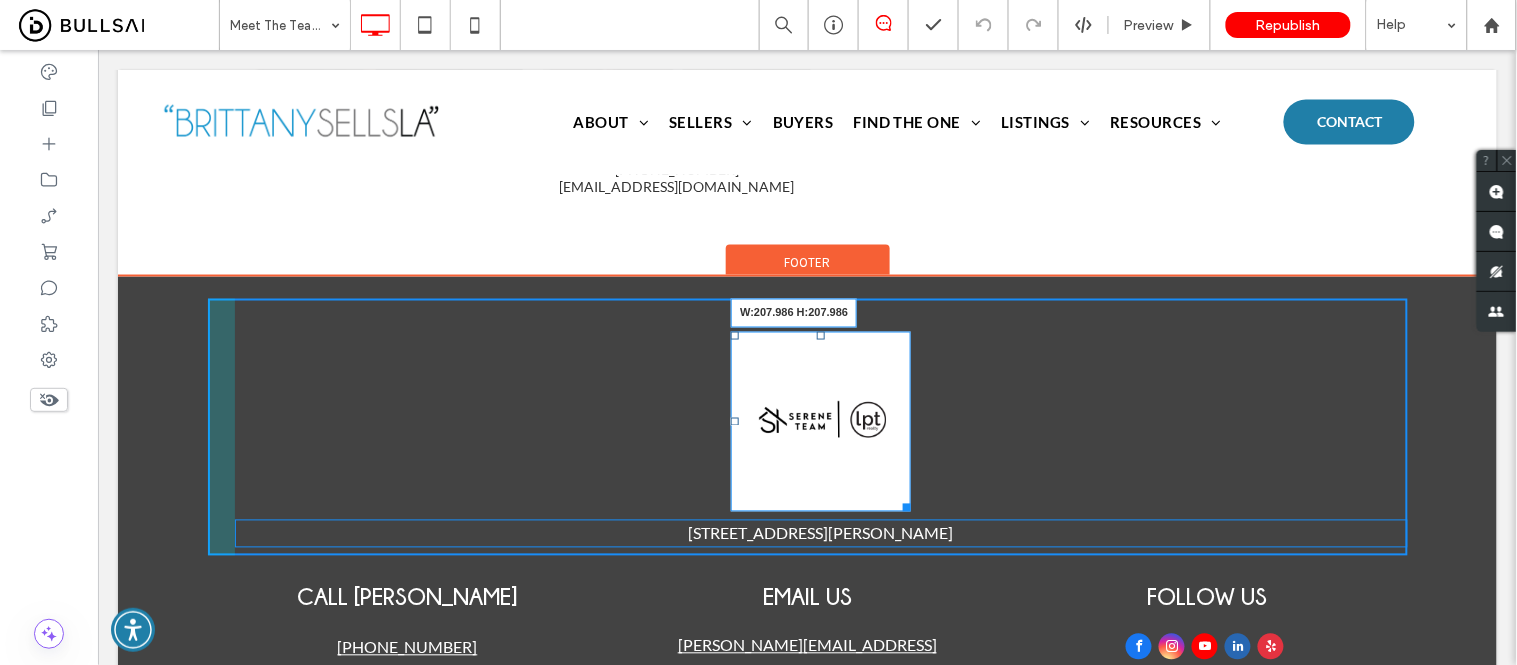 drag, startPoint x: 900, startPoint y: 424, endPoint x: 1012, endPoint y: 494, distance: 132.07573 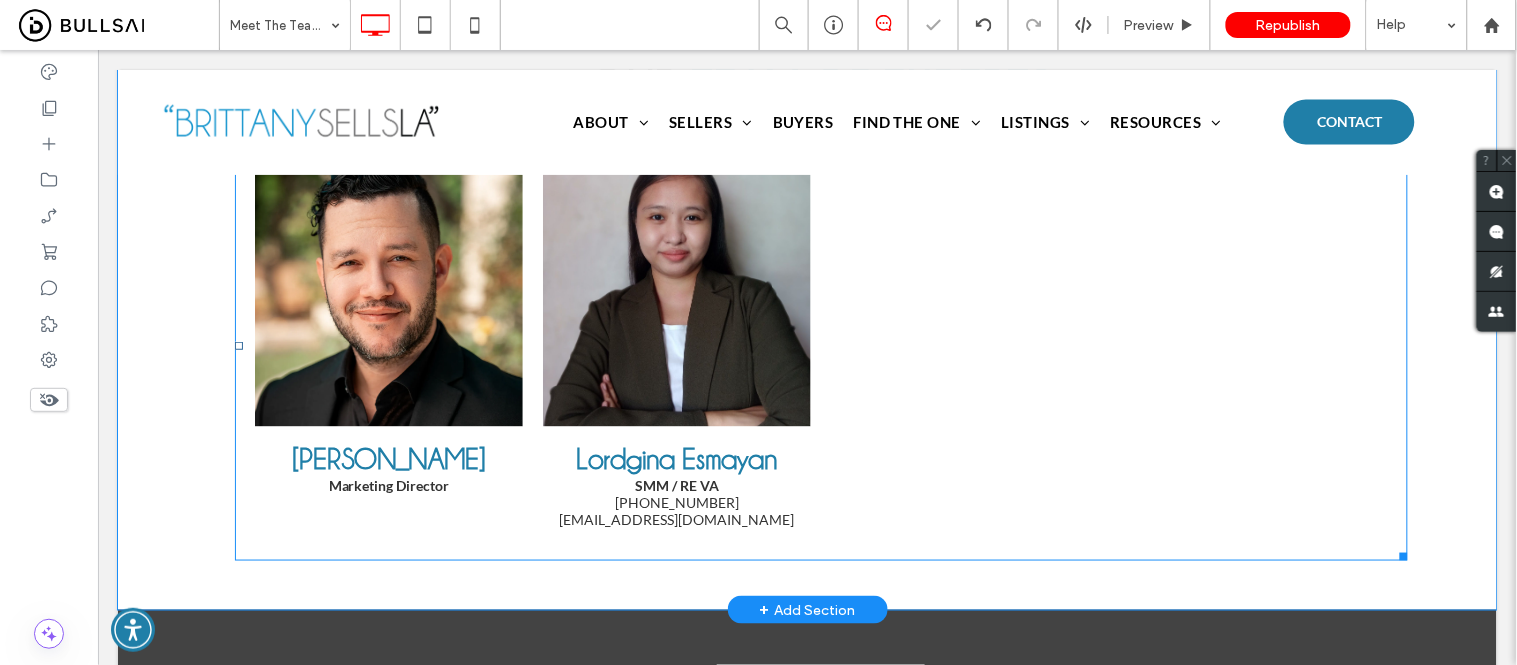 scroll, scrollTop: 2000, scrollLeft: 0, axis: vertical 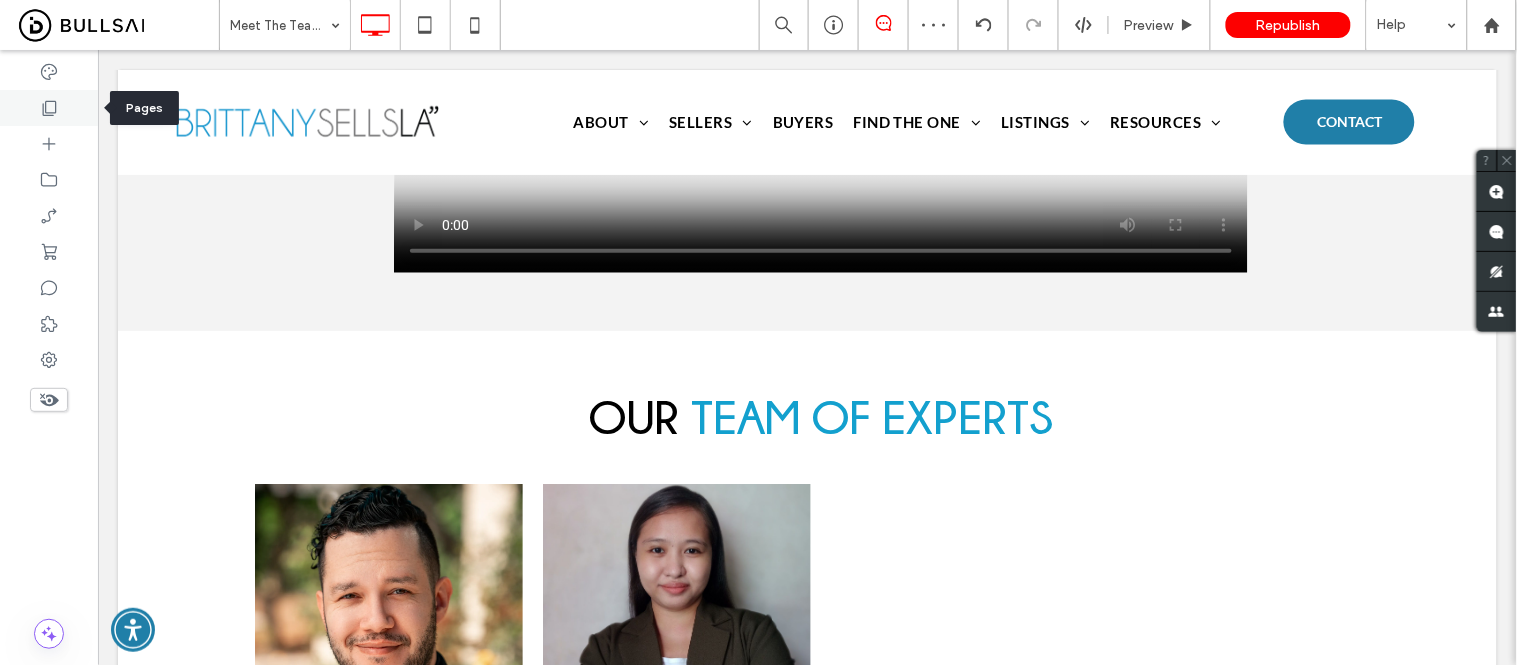 click at bounding box center [49, 108] 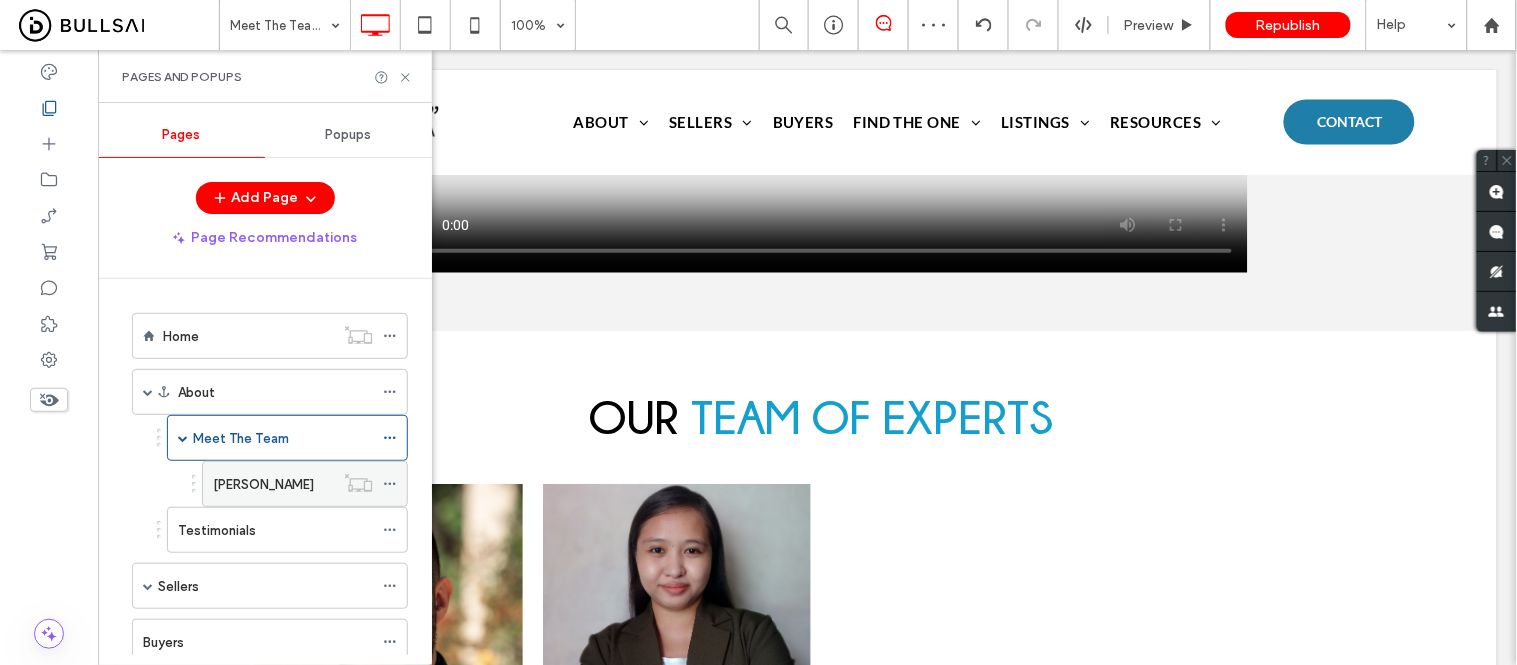 click on "Brittany Walter" at bounding box center [263, 484] 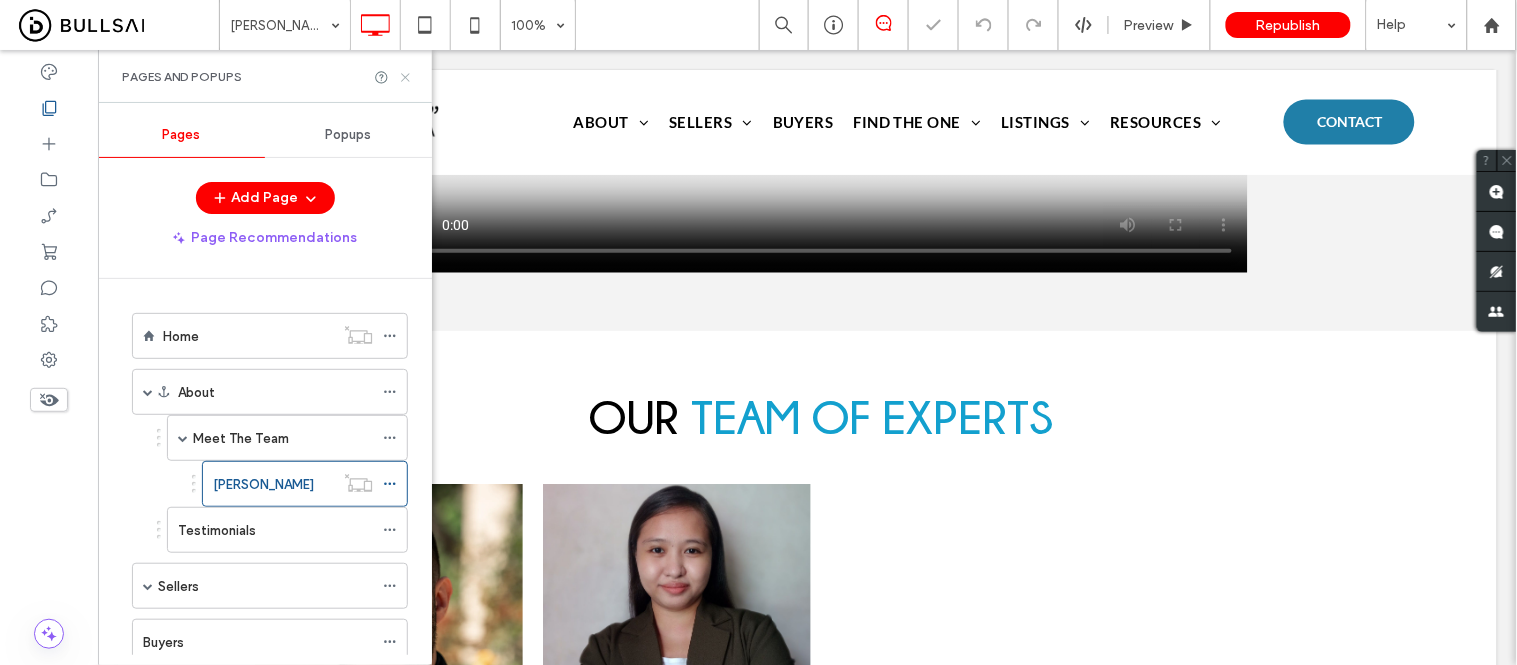 click 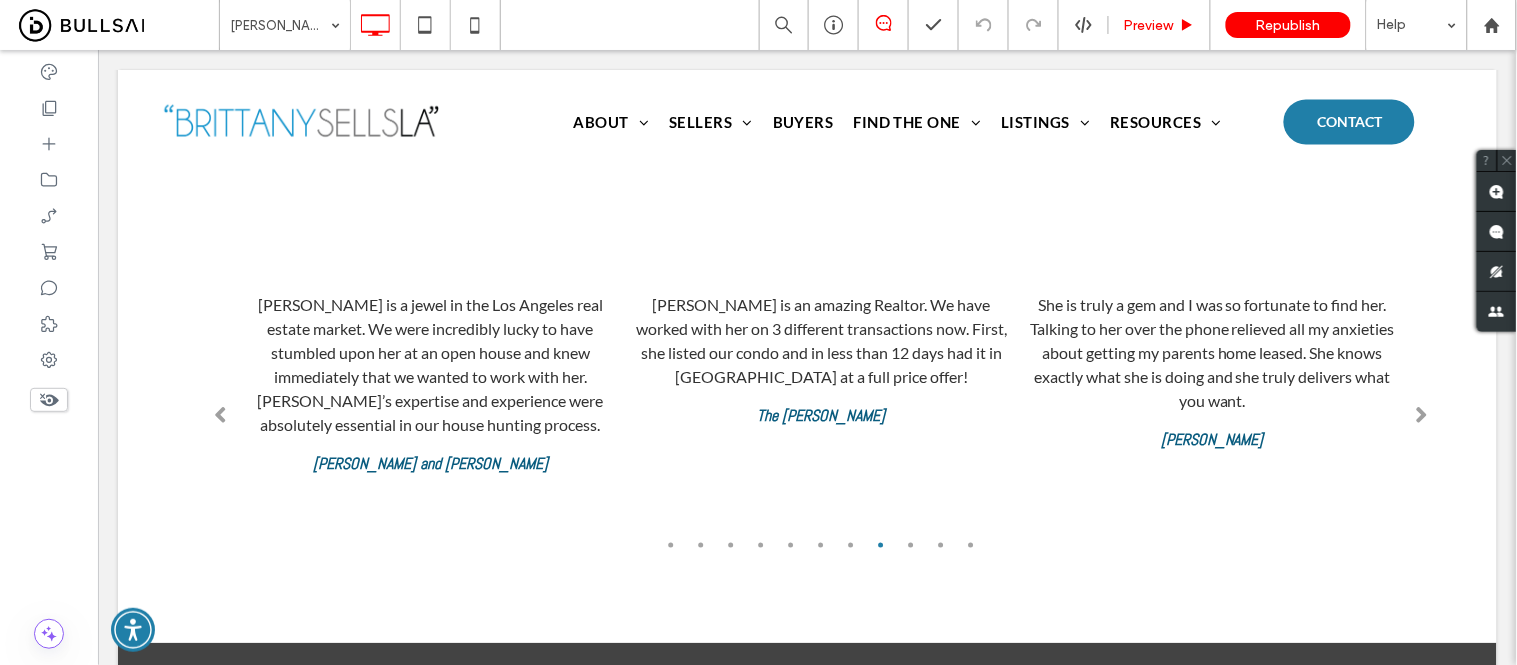 scroll, scrollTop: 1567, scrollLeft: 0, axis: vertical 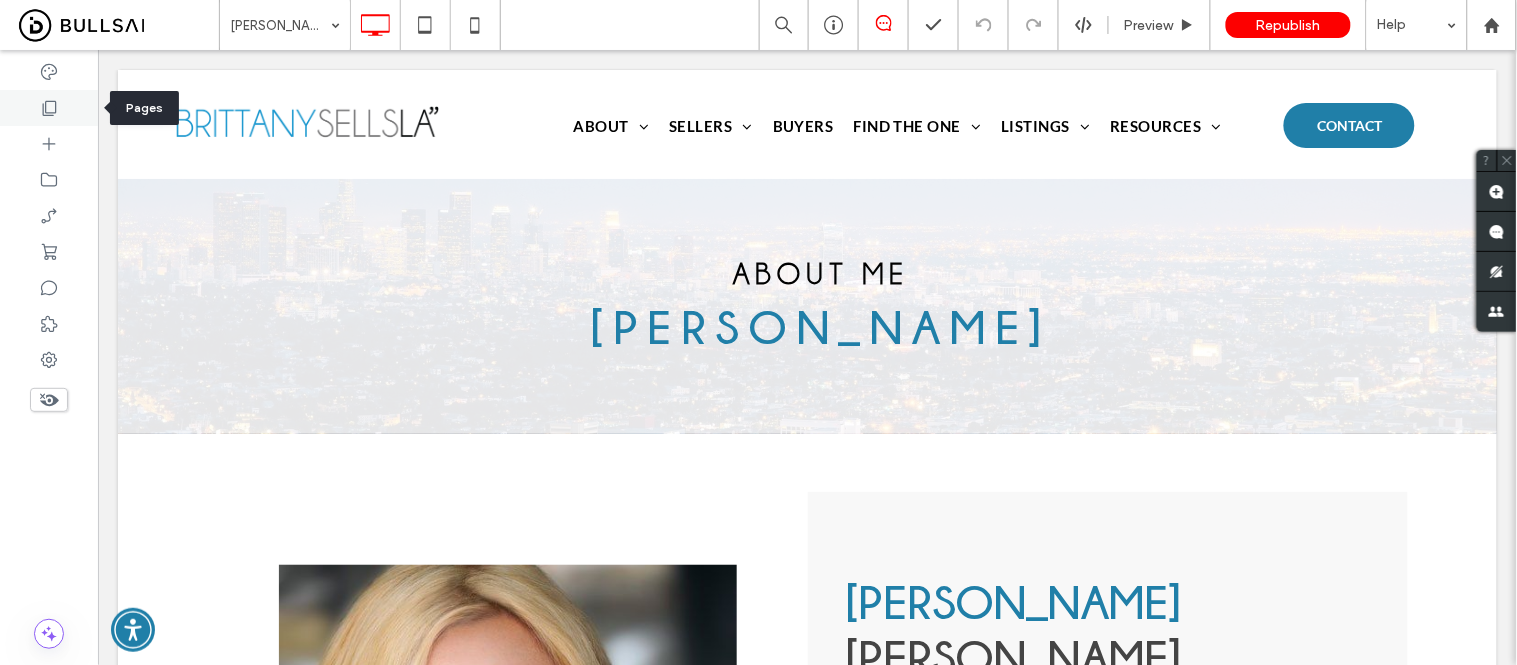 click at bounding box center (49, 108) 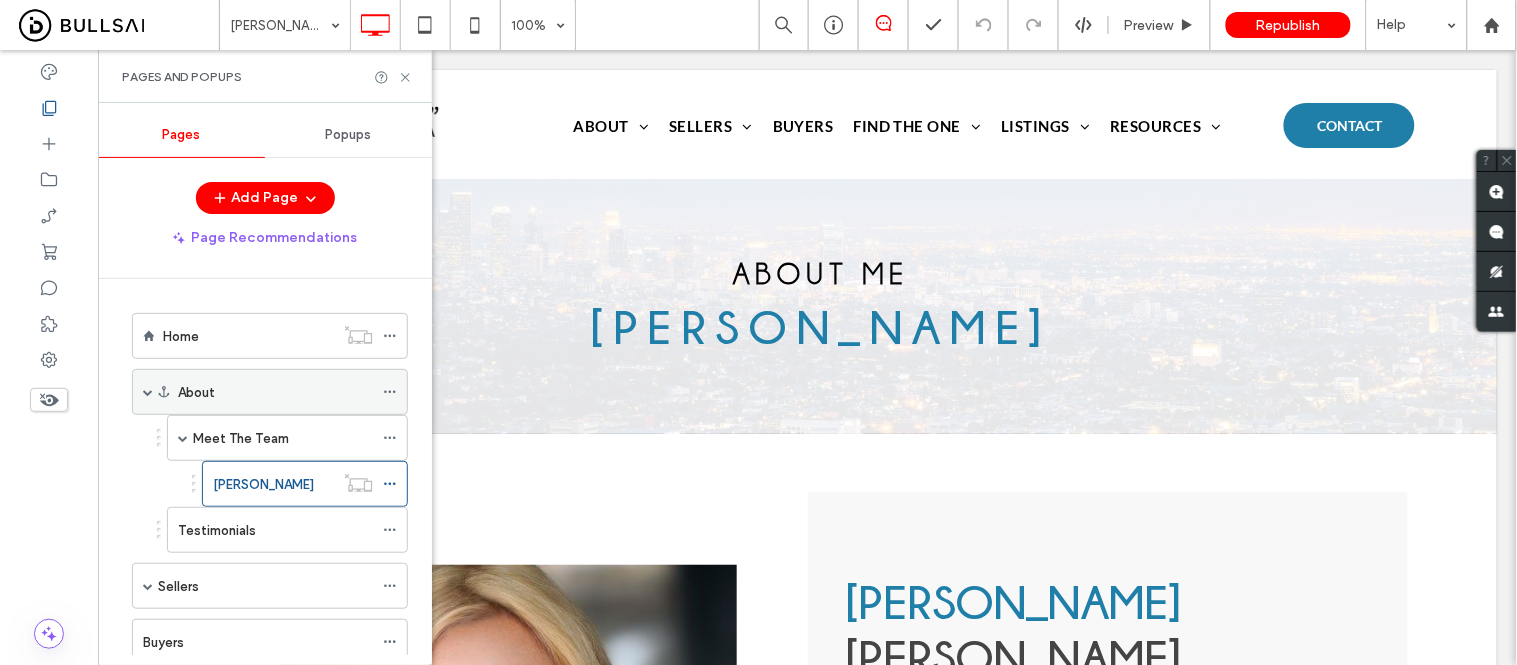 click on "About" at bounding box center [275, 392] 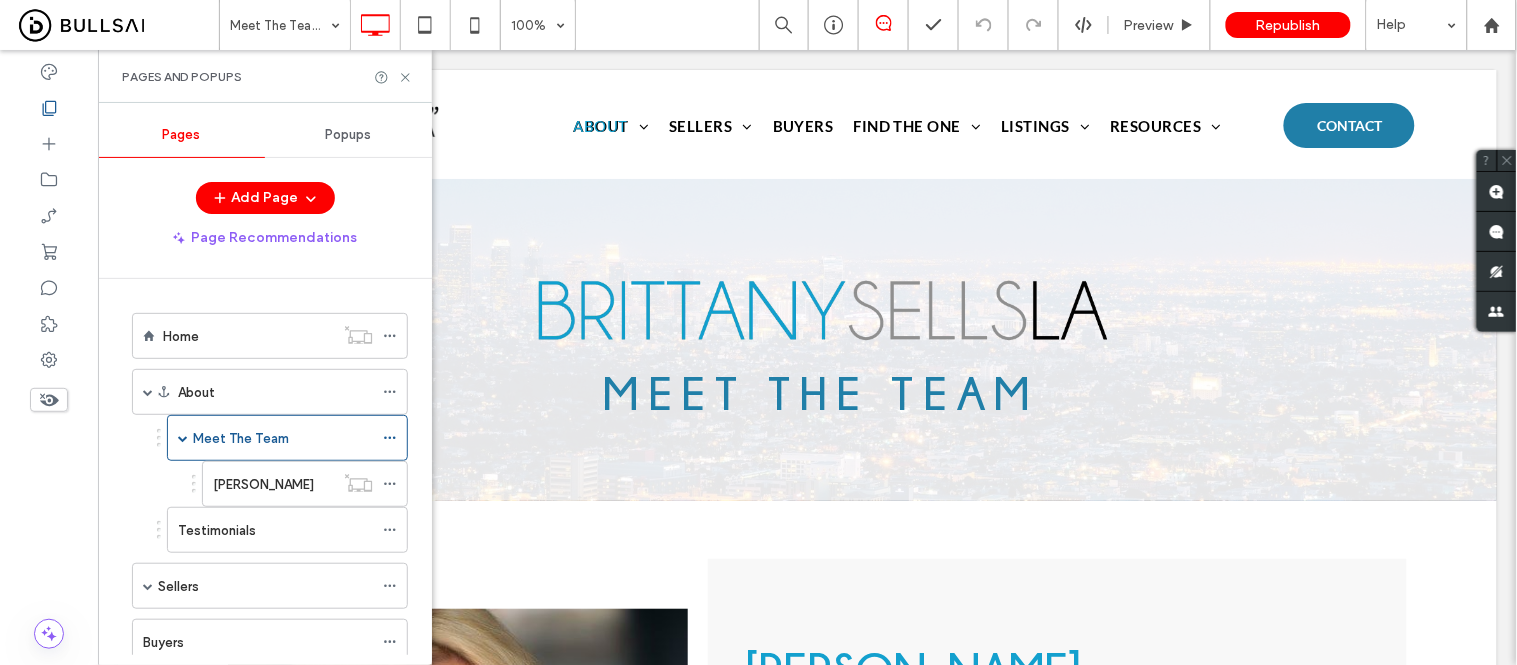 scroll, scrollTop: 66, scrollLeft: 0, axis: vertical 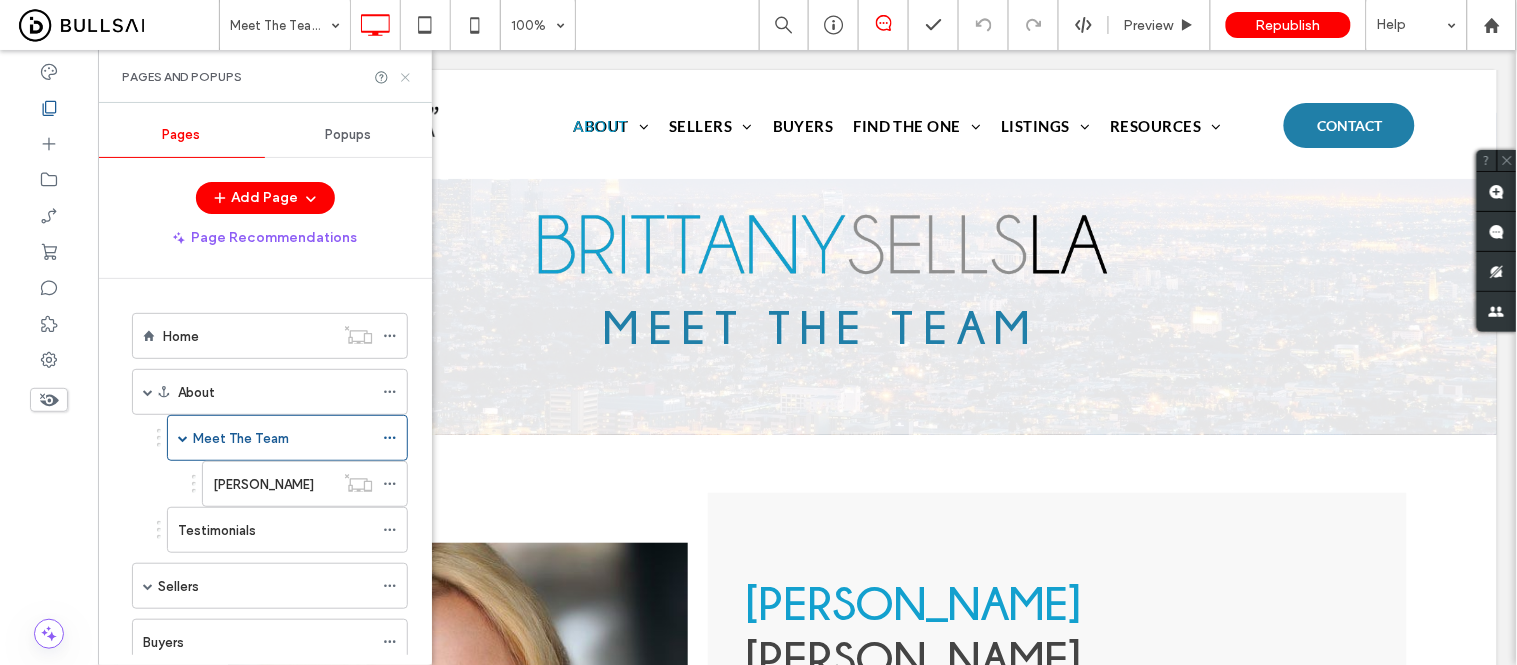 click 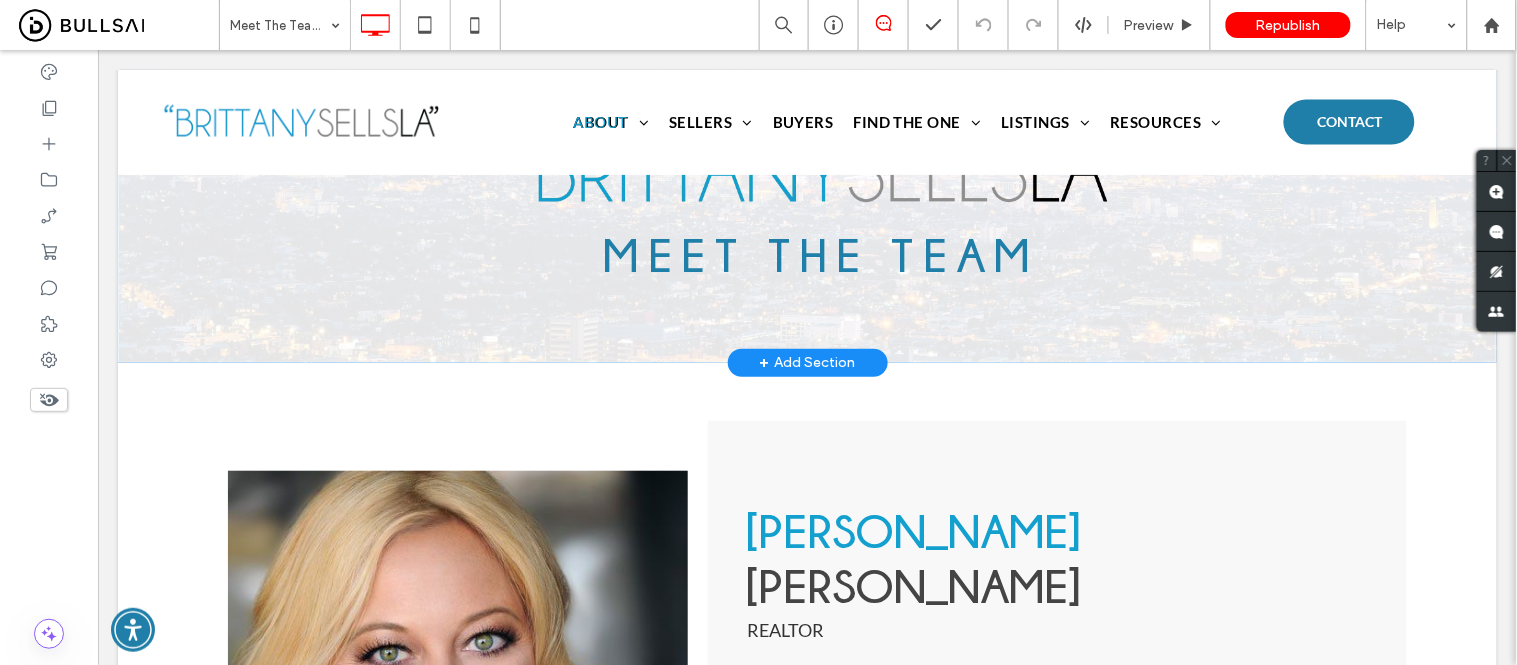 scroll, scrollTop: 400, scrollLeft: 0, axis: vertical 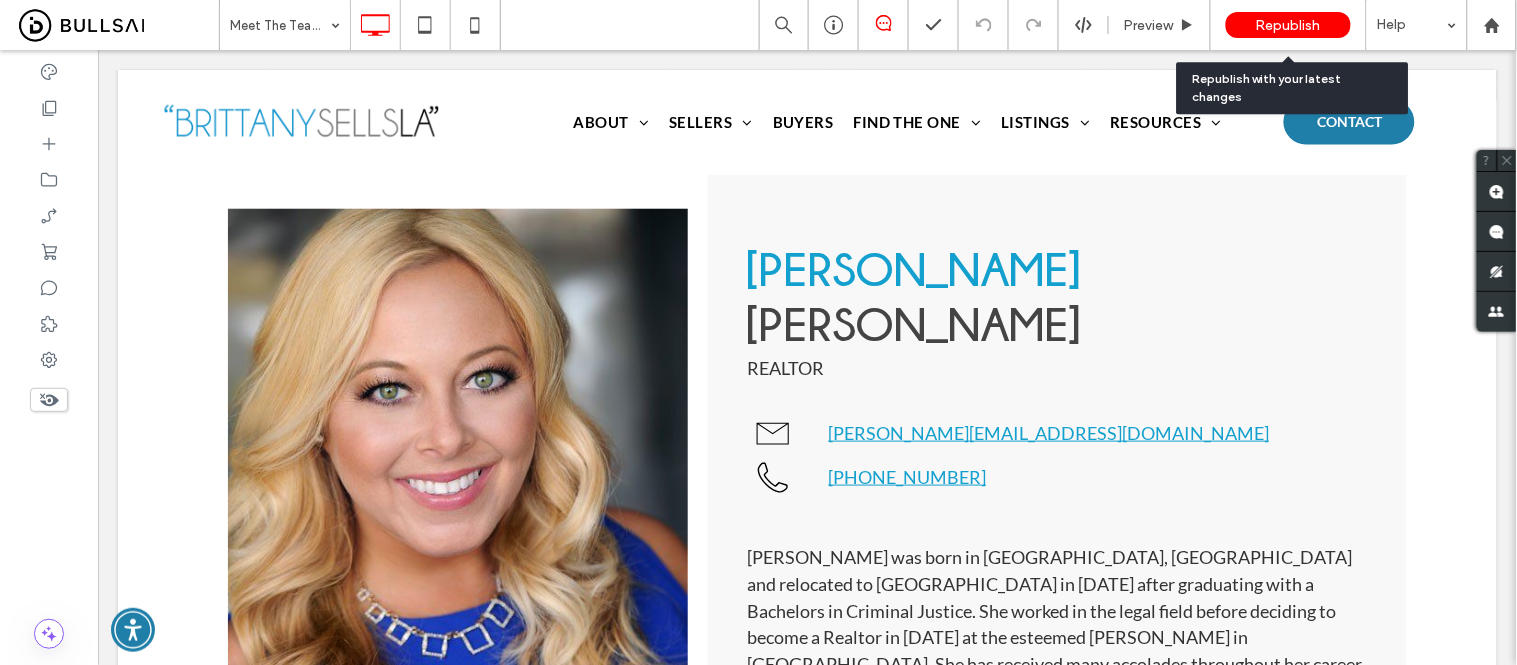 click on "Republish" at bounding box center [1288, 25] 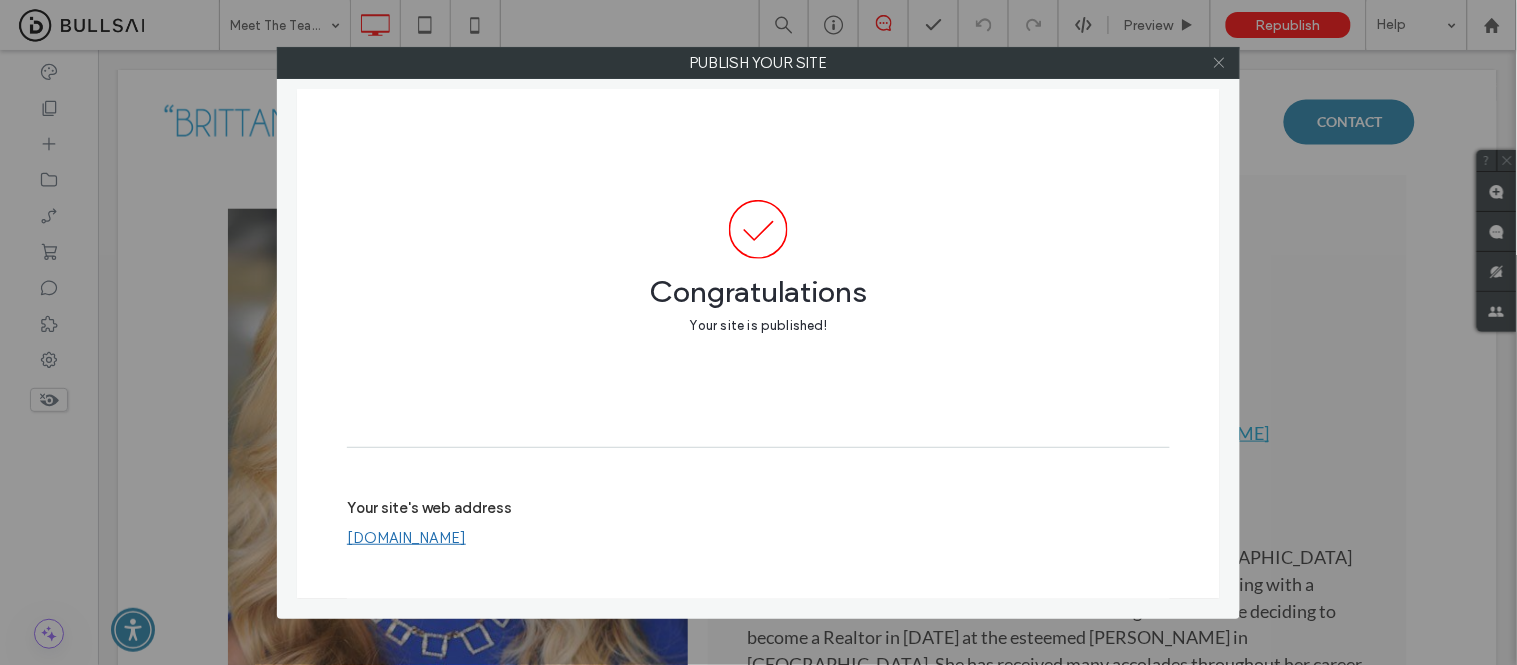 click 